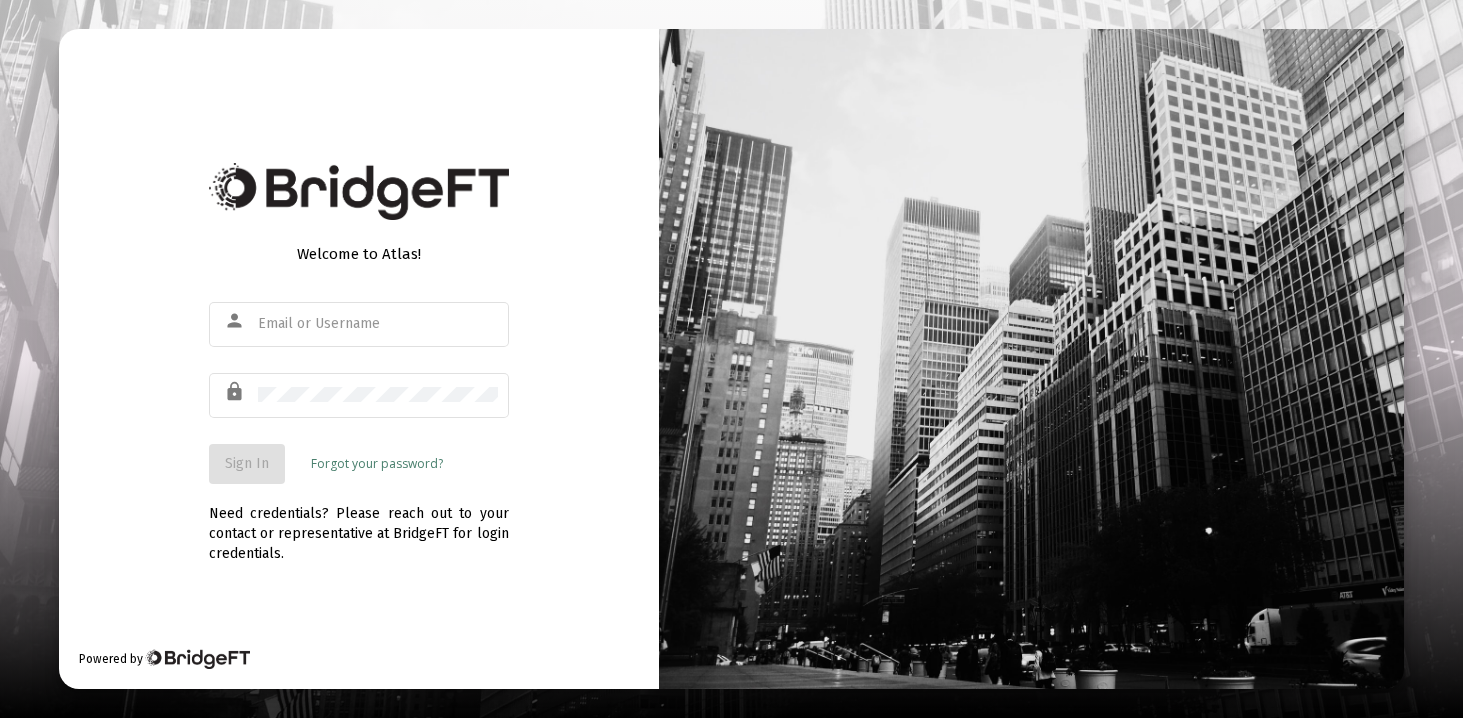 scroll, scrollTop: 0, scrollLeft: 0, axis: both 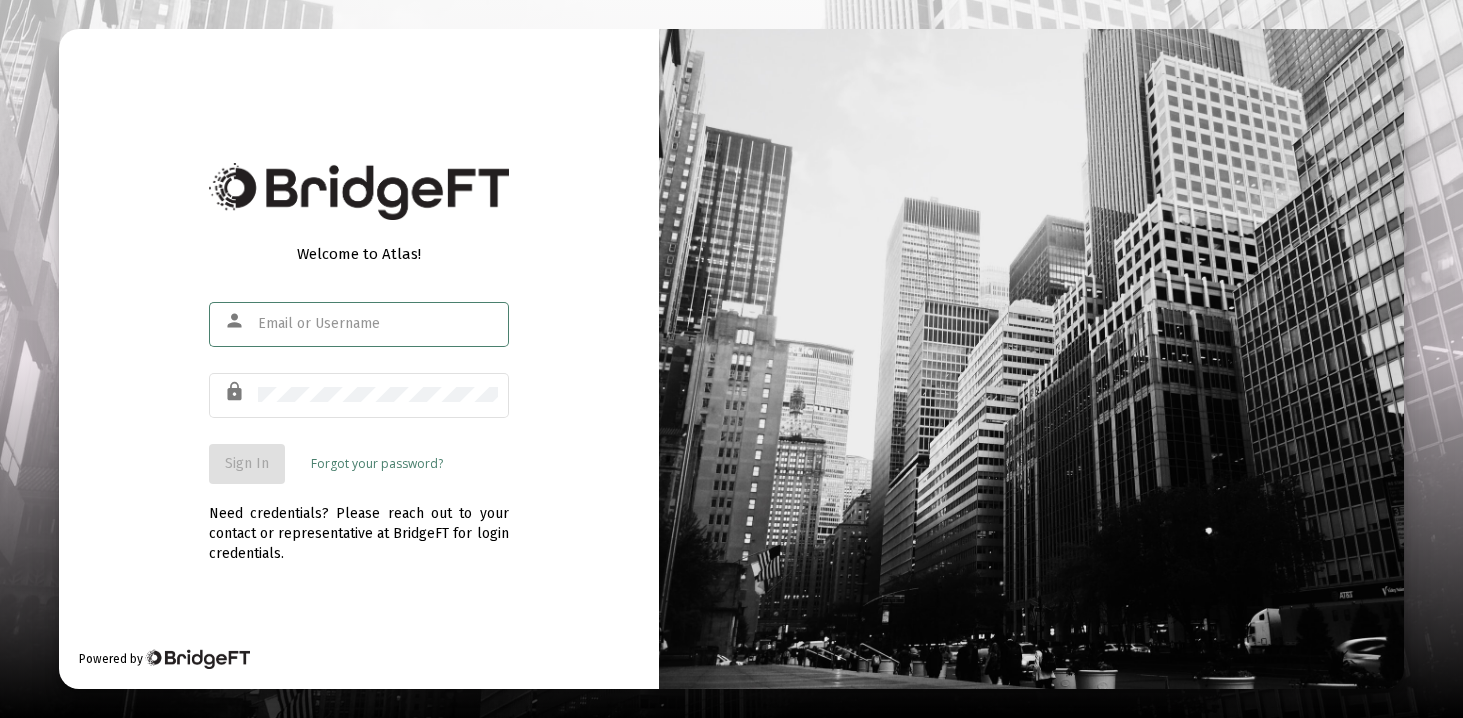type on "brie@[example.com]" 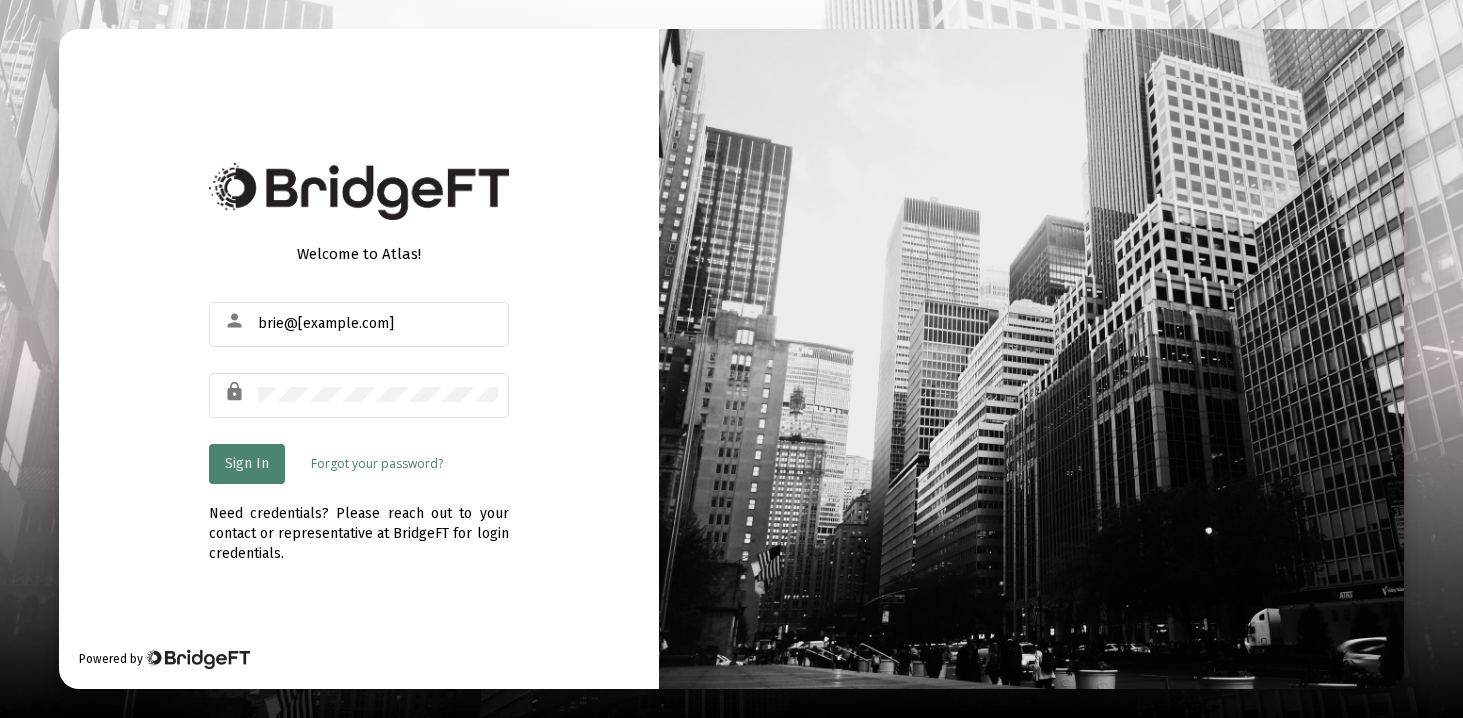 click on "Sign In" 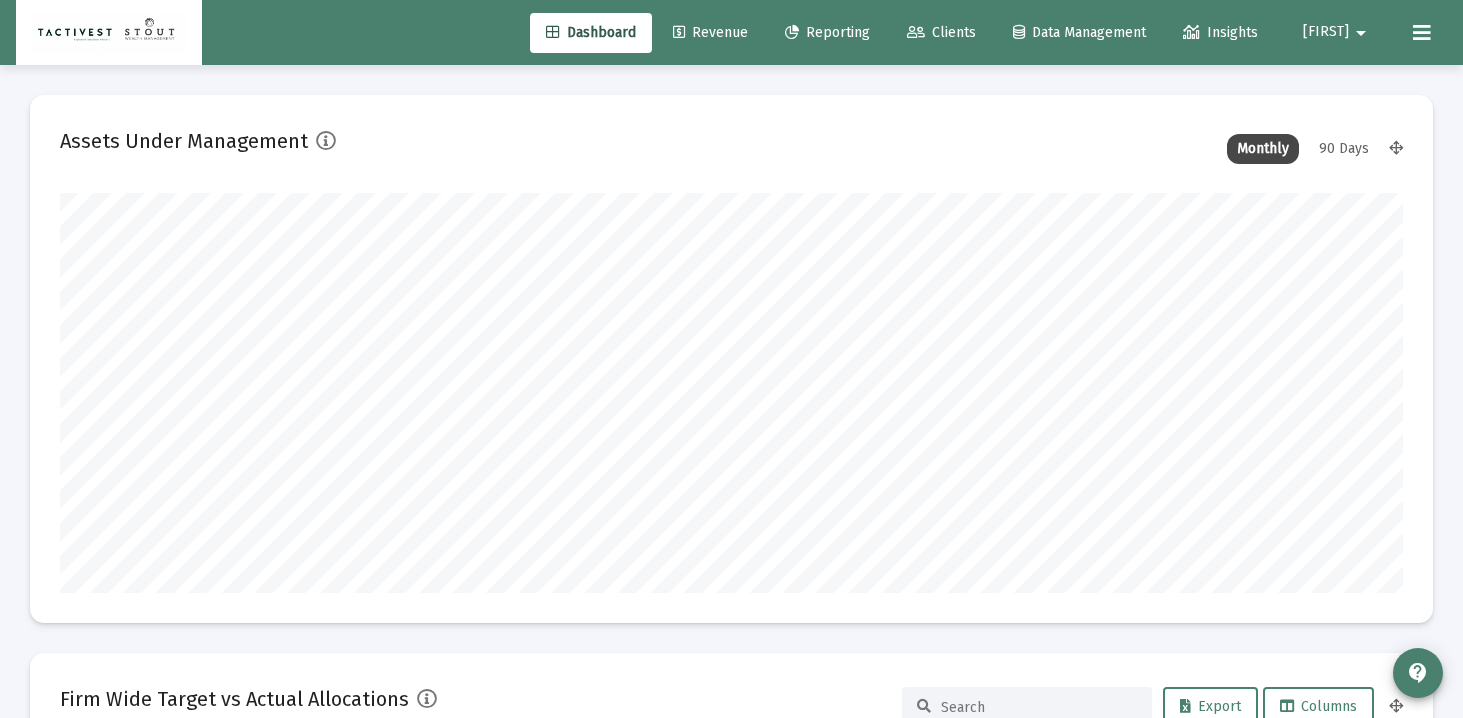 scroll, scrollTop: 999600, scrollLeft: 998657, axis: both 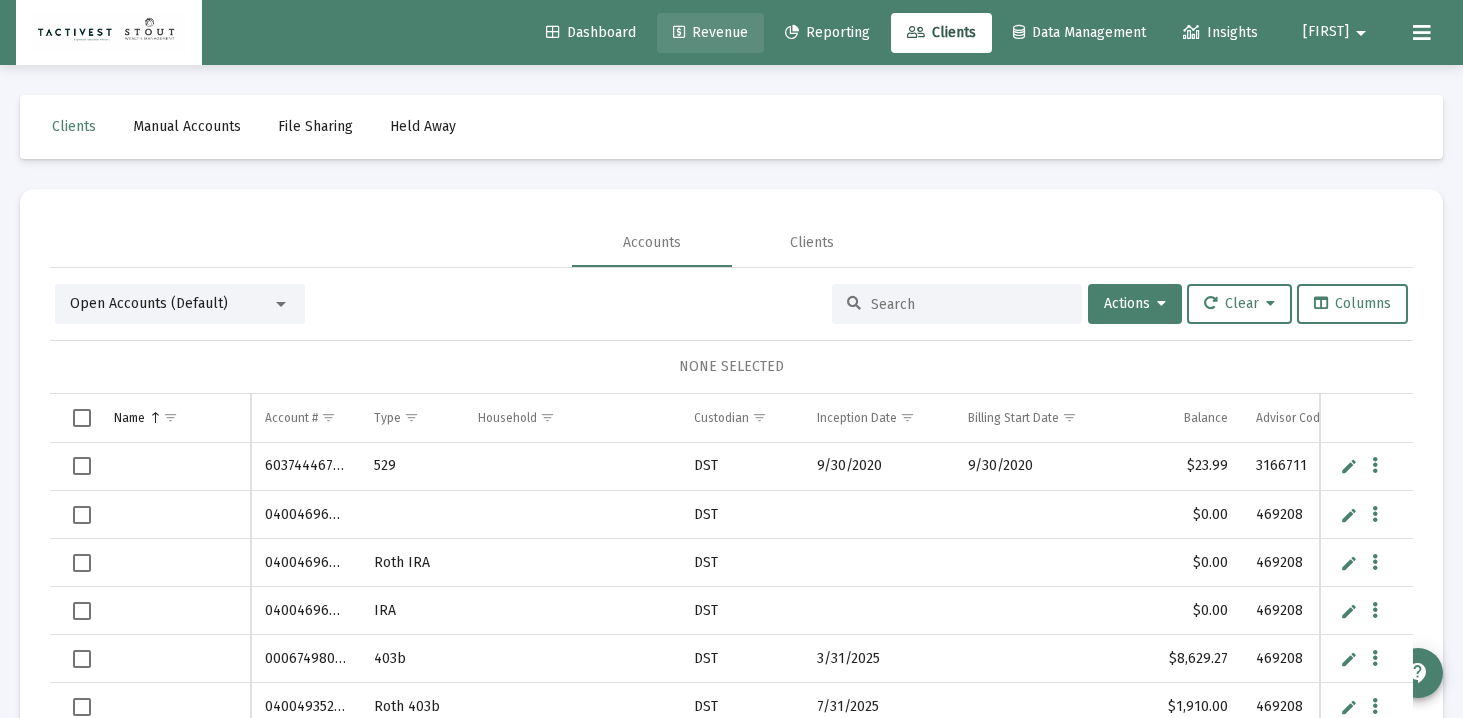 click on "Revenue" 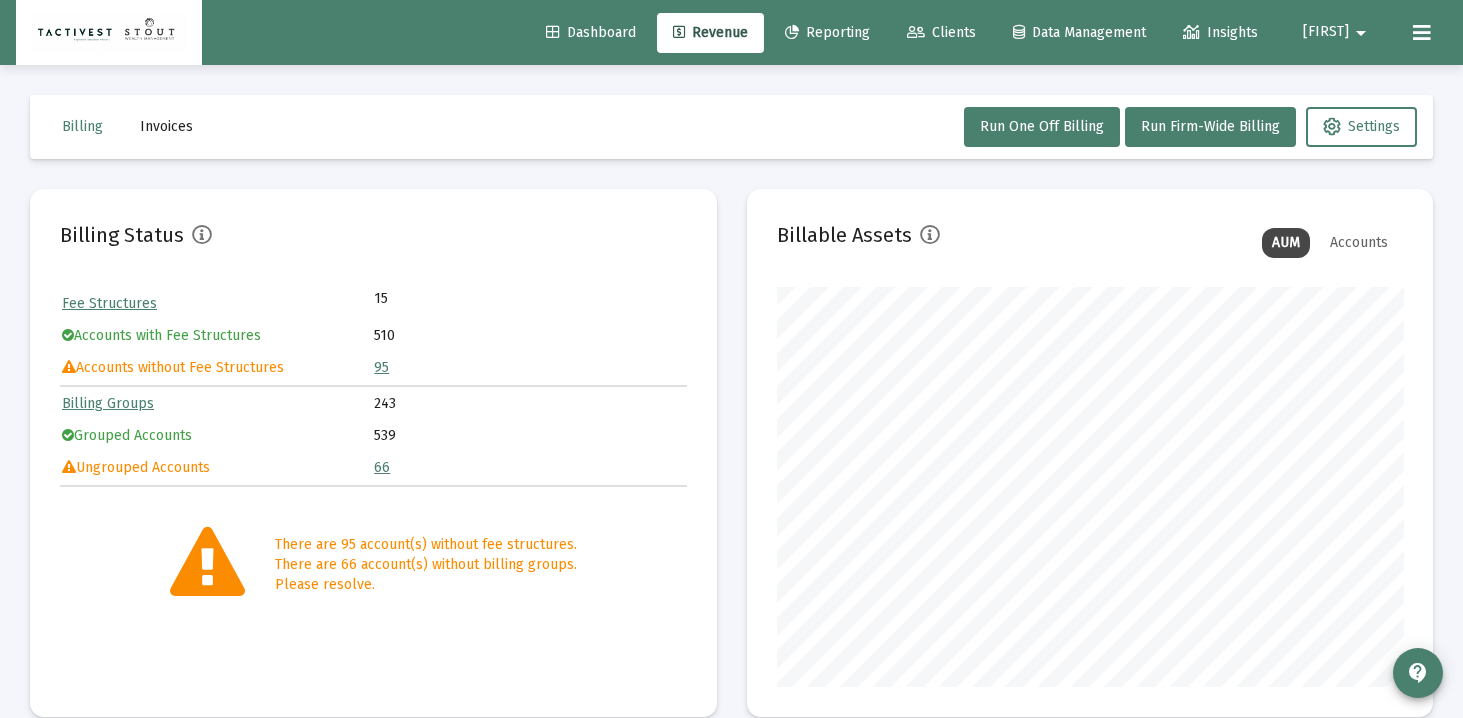 scroll, scrollTop: 999600, scrollLeft: 999373, axis: both 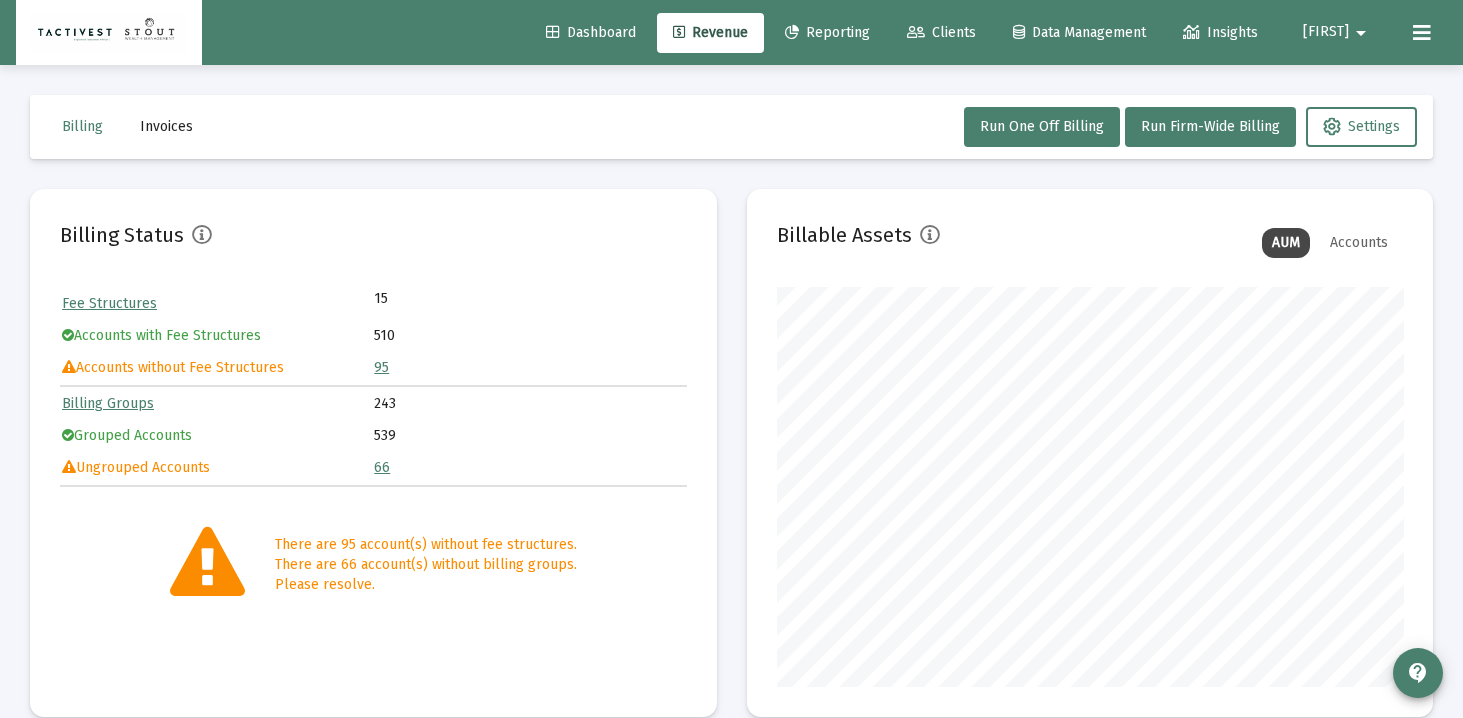 click on "Billing Invoices  Run One Off Billing   Run Firm-Wide Billing   Settings" 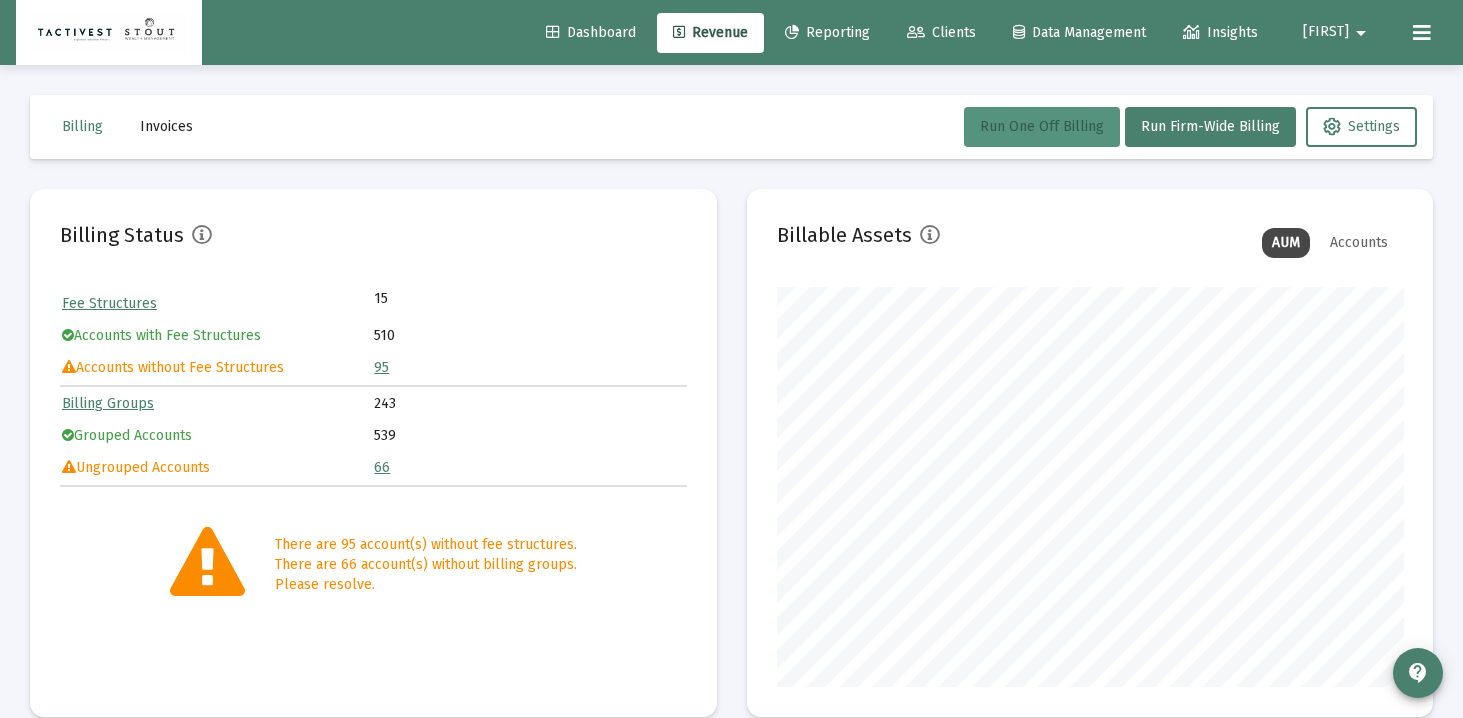 click on "Run One Off Billing" 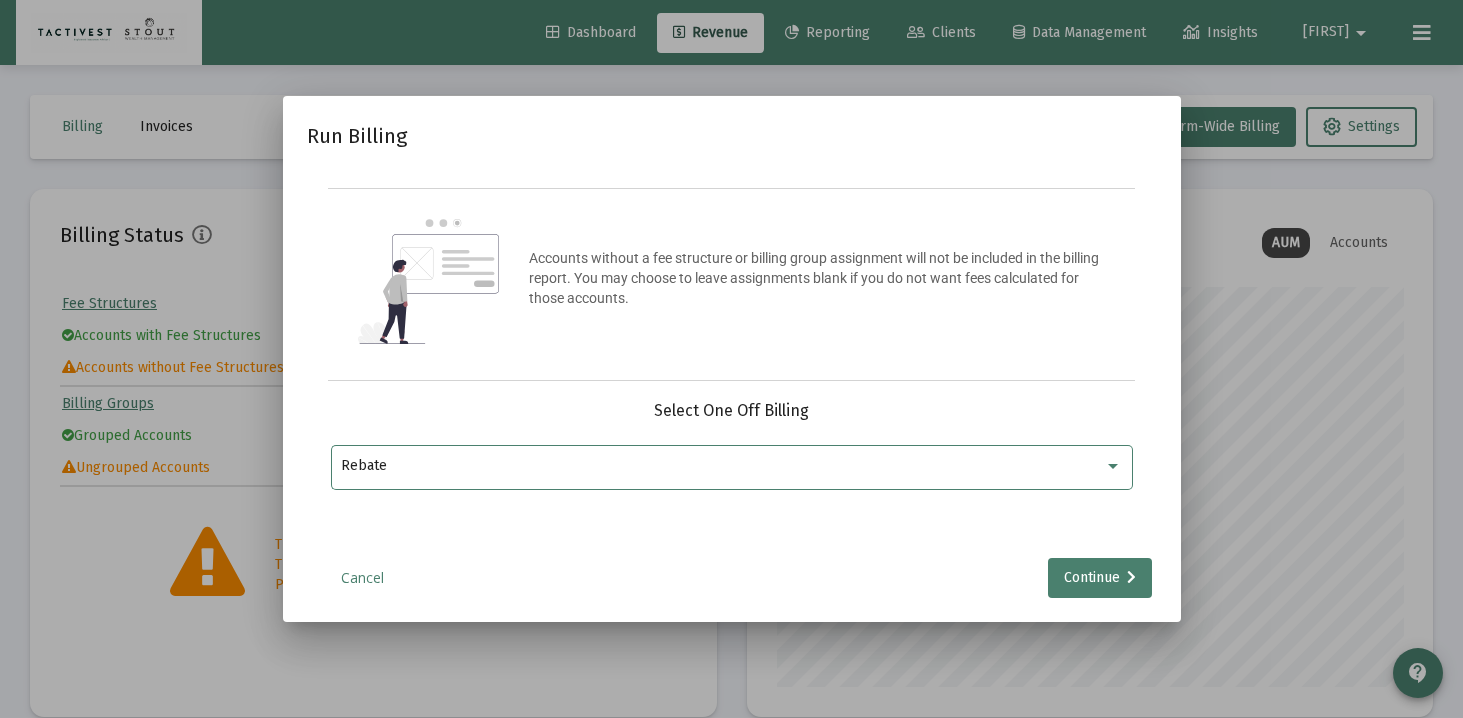 click on "Rebate" at bounding box center (732, 477) 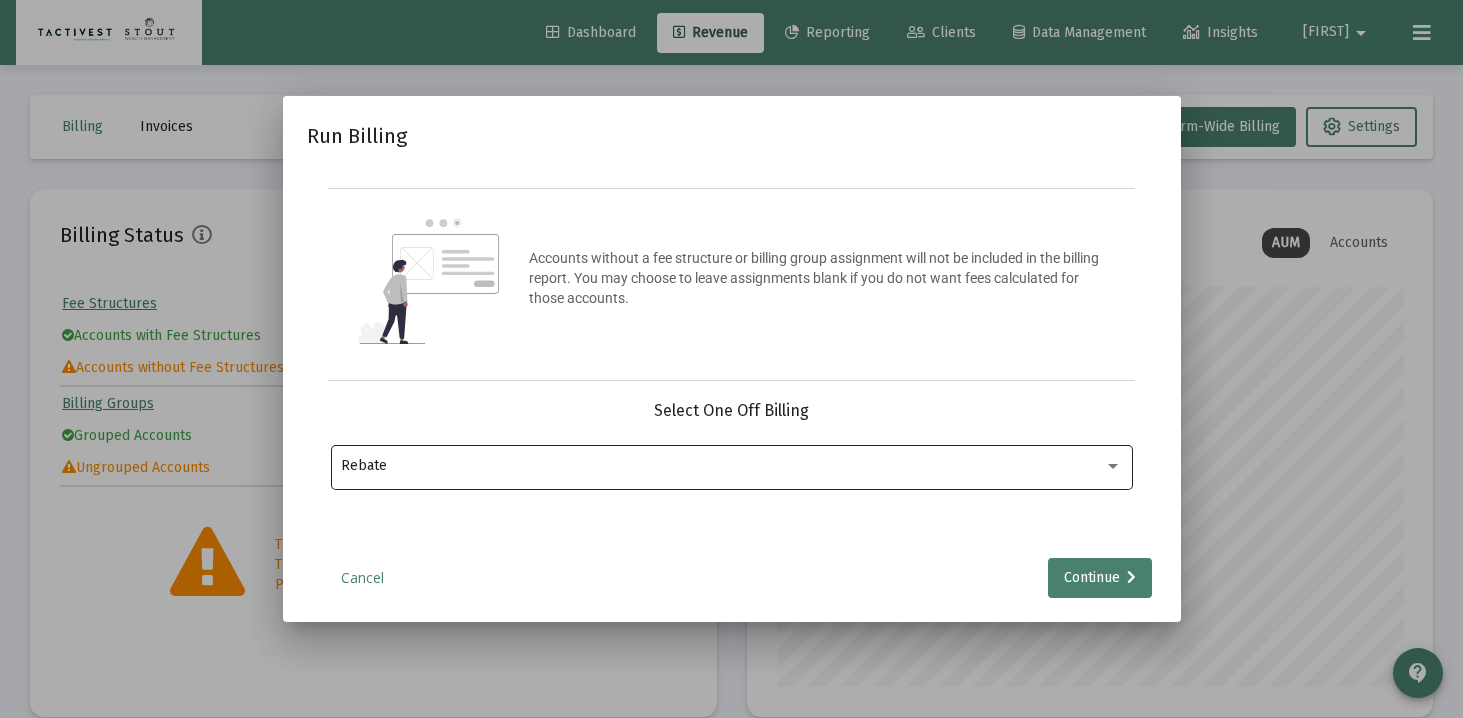 click on "Rebate" at bounding box center (731, 465) 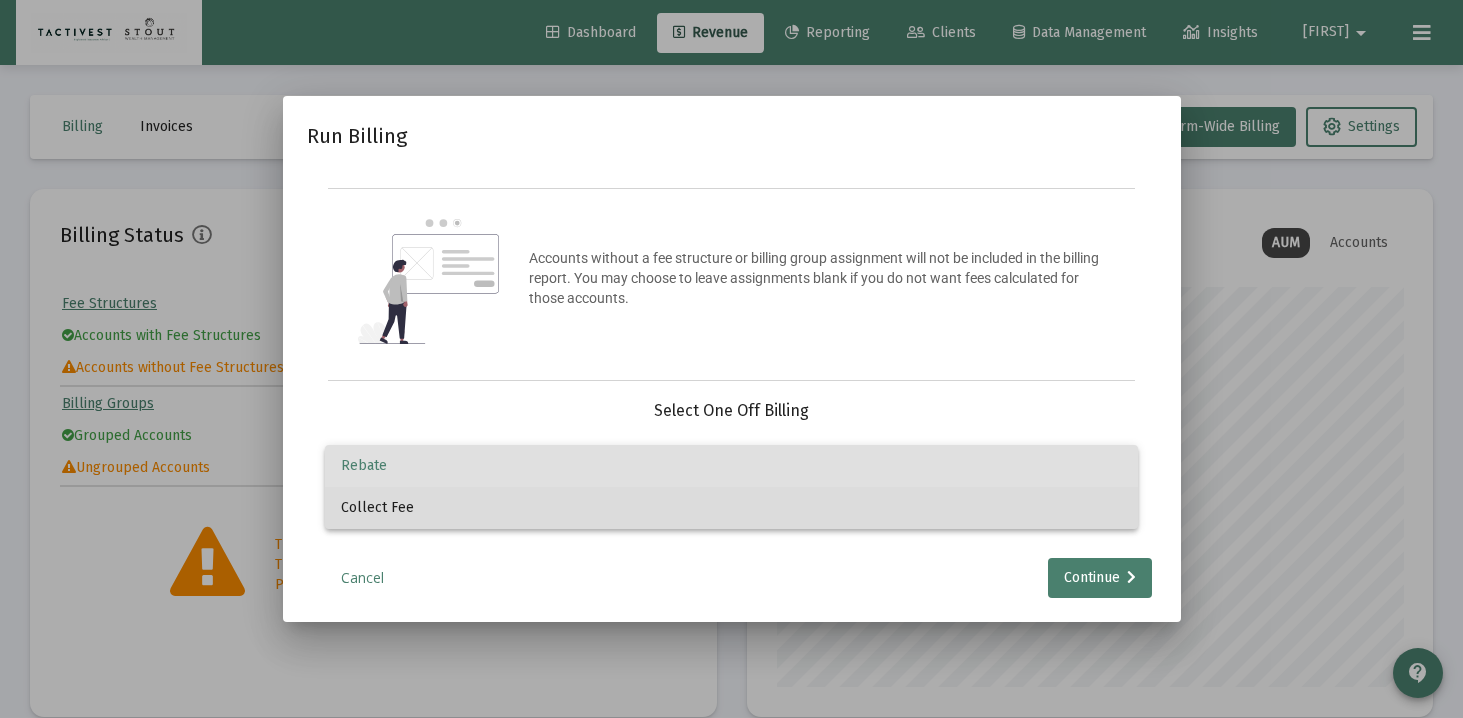 click on "Collect Fee" at bounding box center (731, 508) 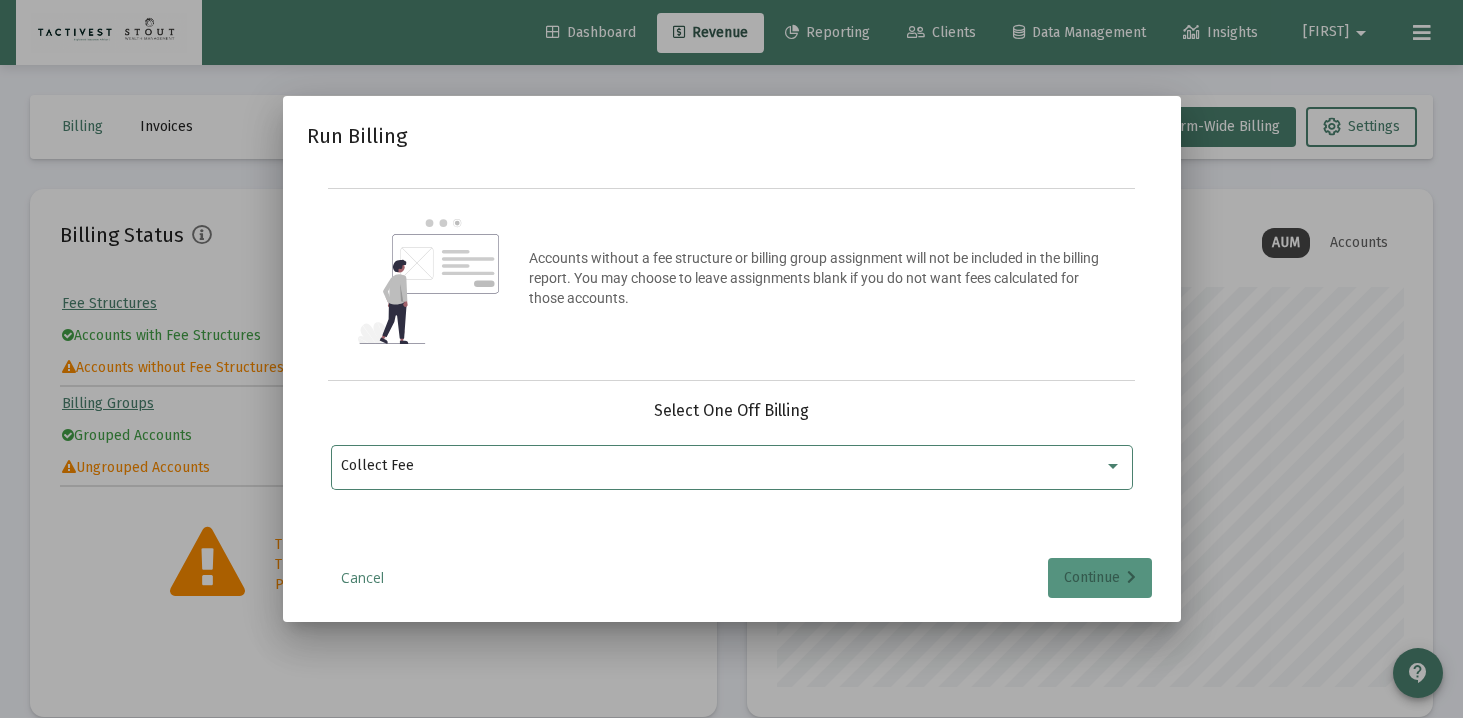 click on "Continue" at bounding box center (1100, 578) 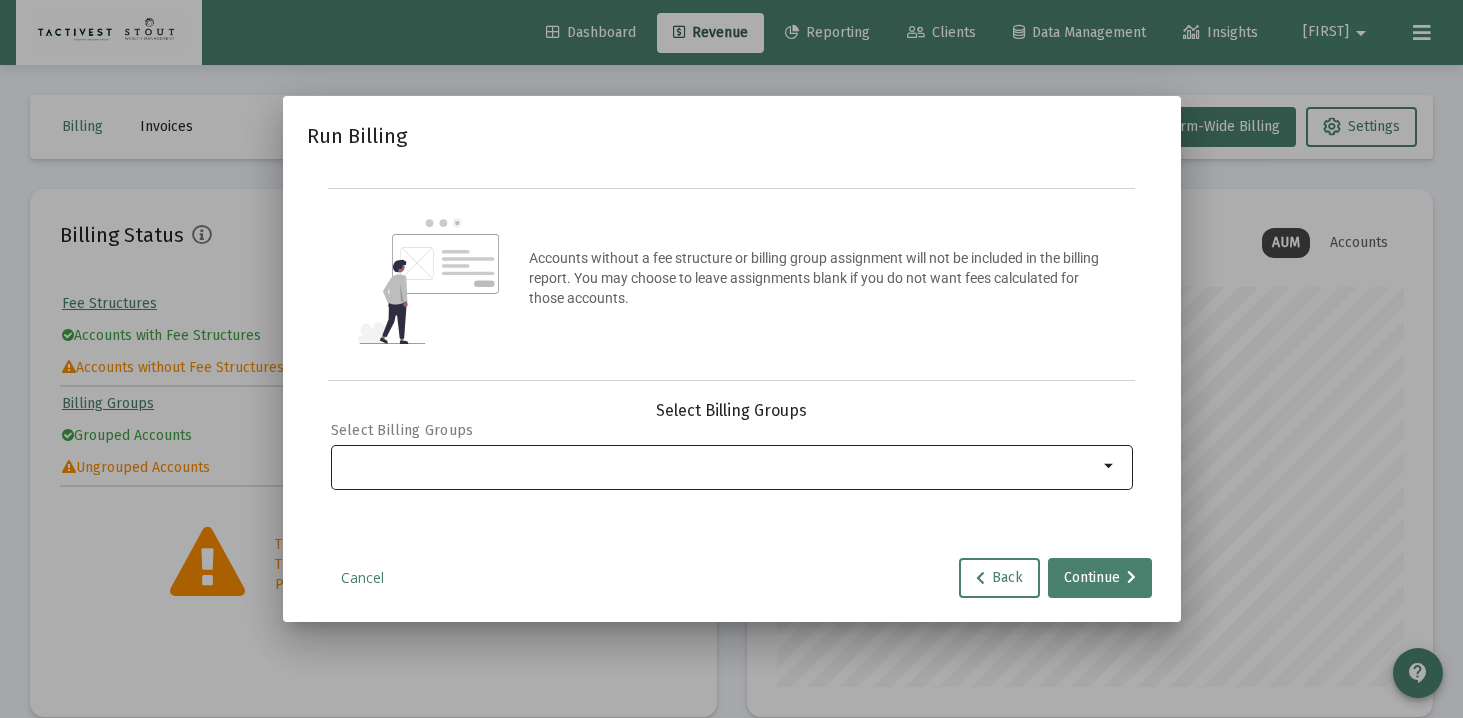 click at bounding box center (719, 466) 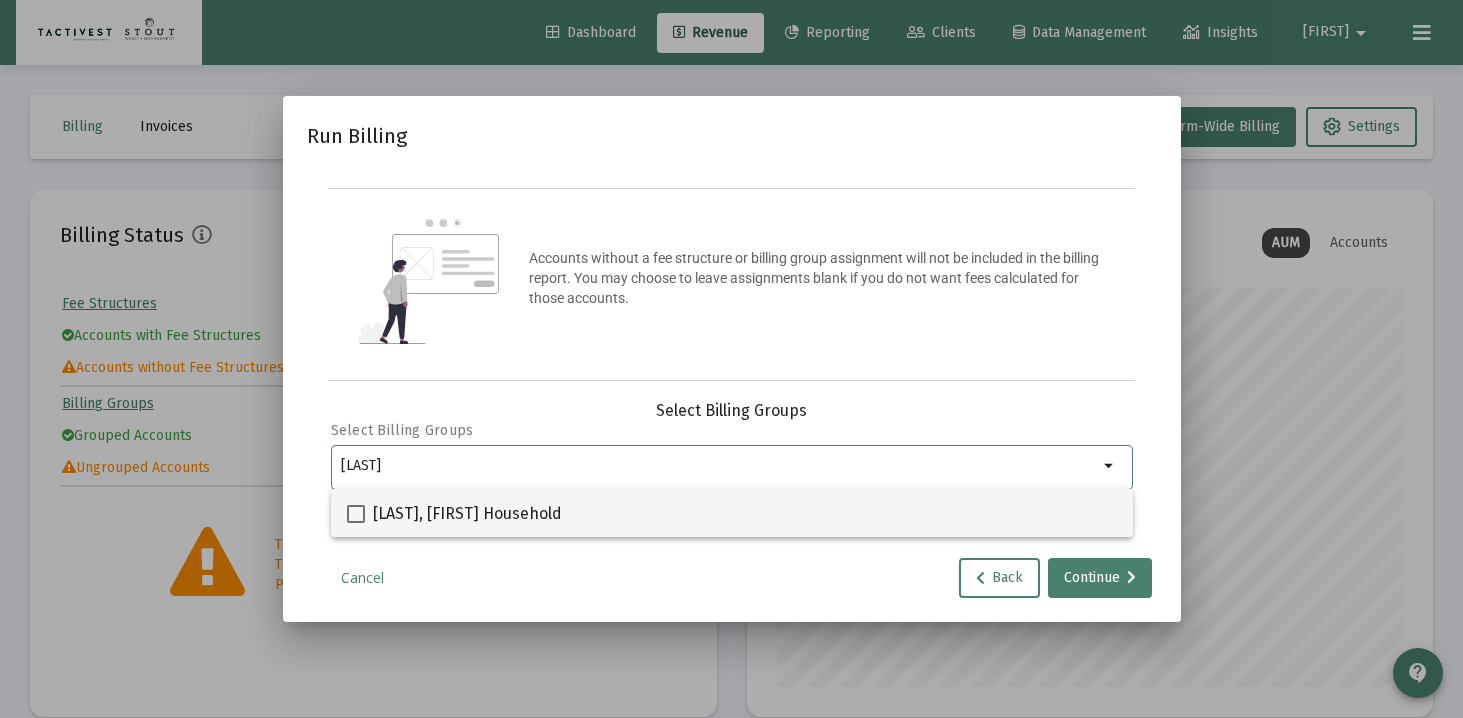 type on "[LAST]" 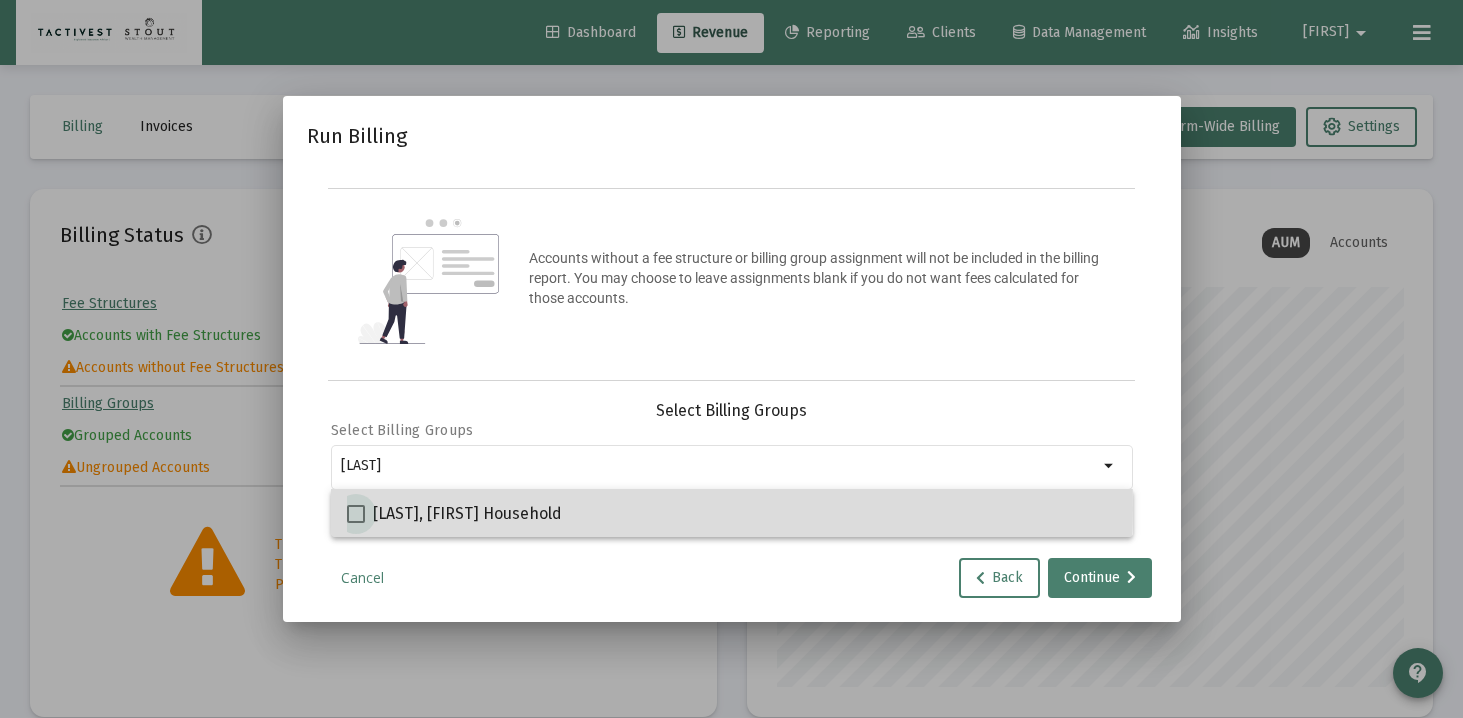 click at bounding box center (356, 514) 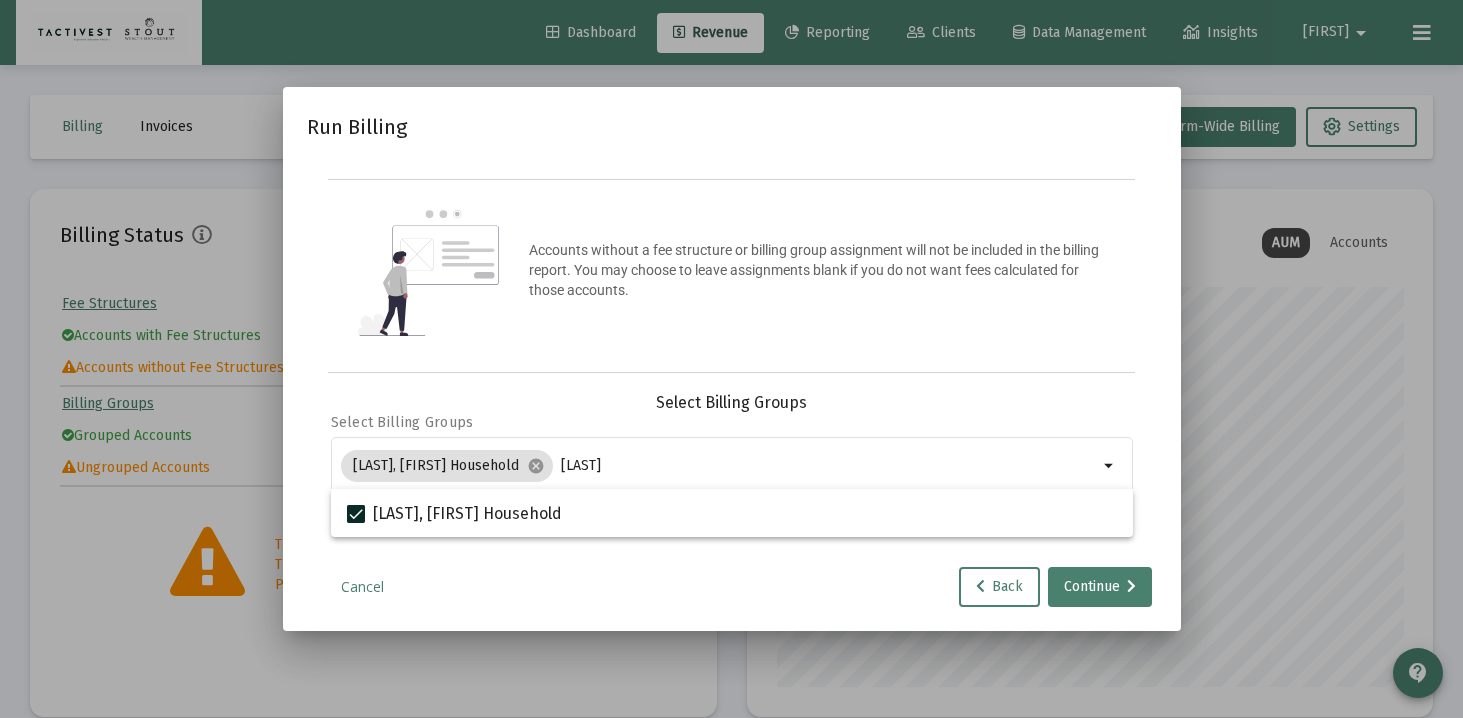 click on "Run Billing  Accounts without a fee structure or billing group assignment will not be included in the billing report. You may choose to leave assignments blank if you do not want fees calculated for those accounts.  Editable create 2 3 4  Select Billing Groups   Select Billing Groups   [LAST], [FIRST] Household  cancel [LAST] arrow_drop_down  Run Billing   Billing Report Date  Invoice Option Select an Invoicing Option Cancel  Back   Continue" at bounding box center (732, 358) 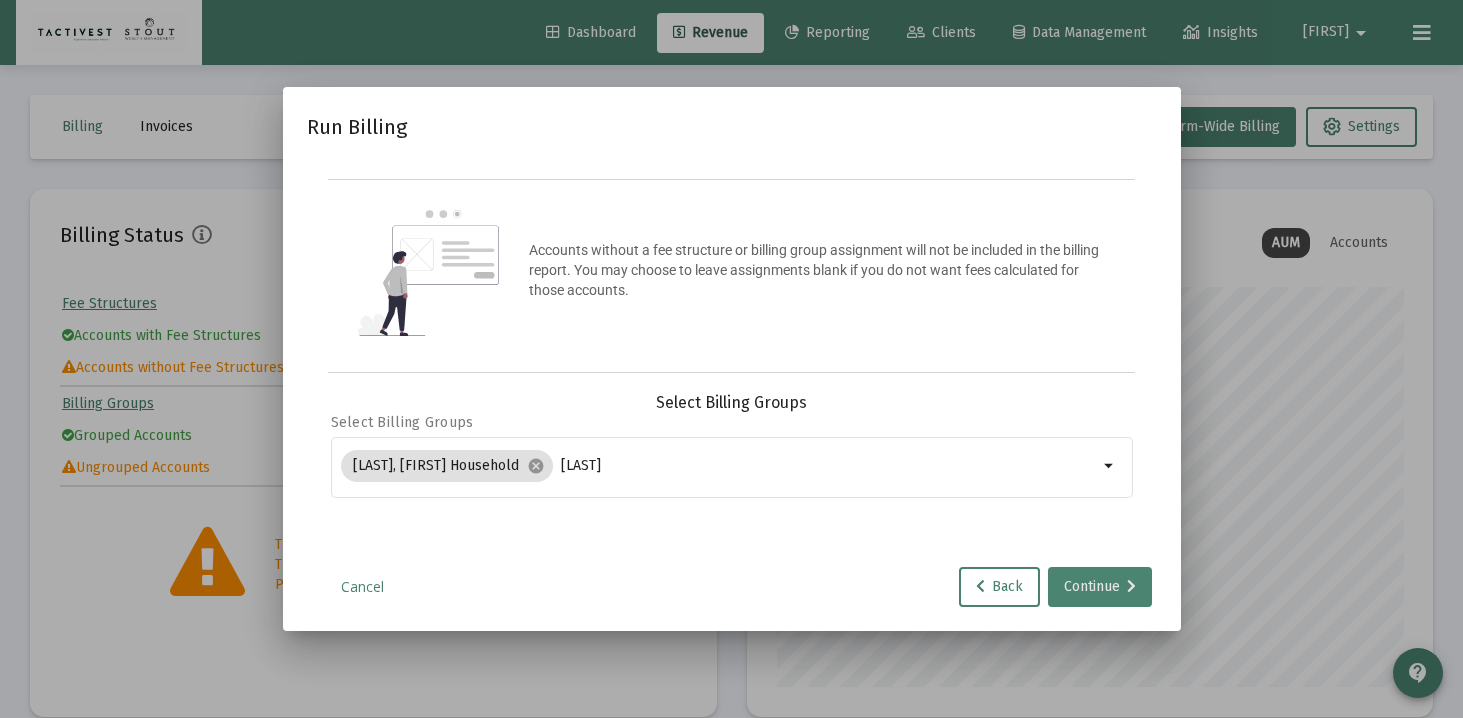 click on "Continue" at bounding box center [1100, 587] 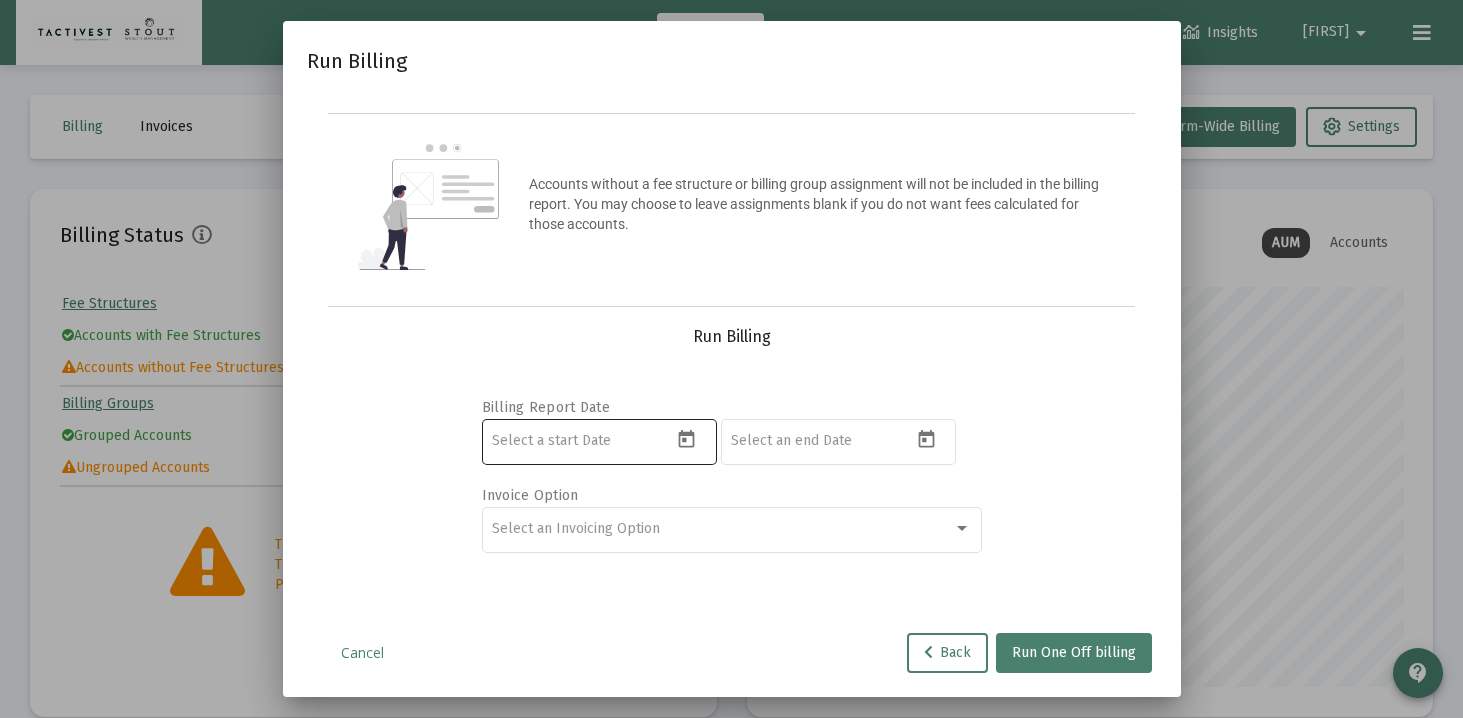click 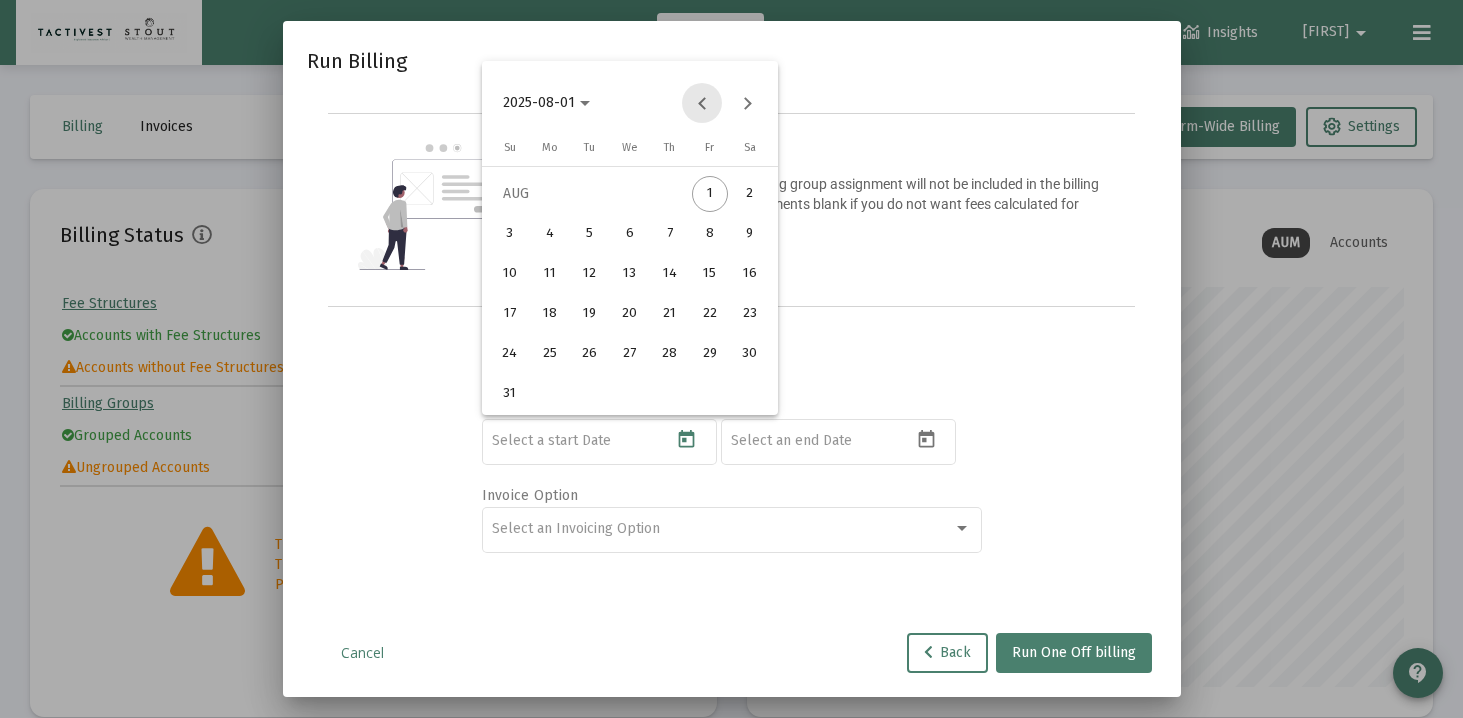 click at bounding box center [702, 103] 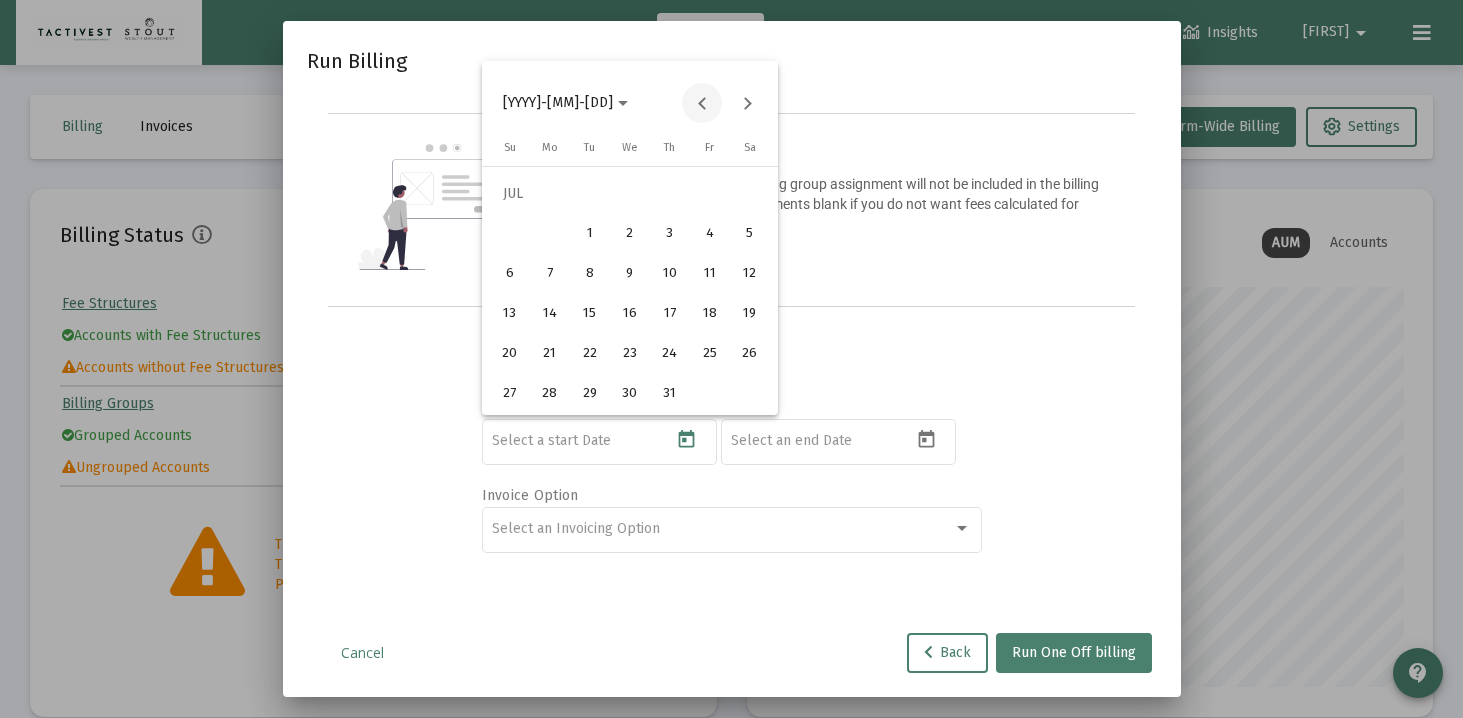 click at bounding box center (702, 103) 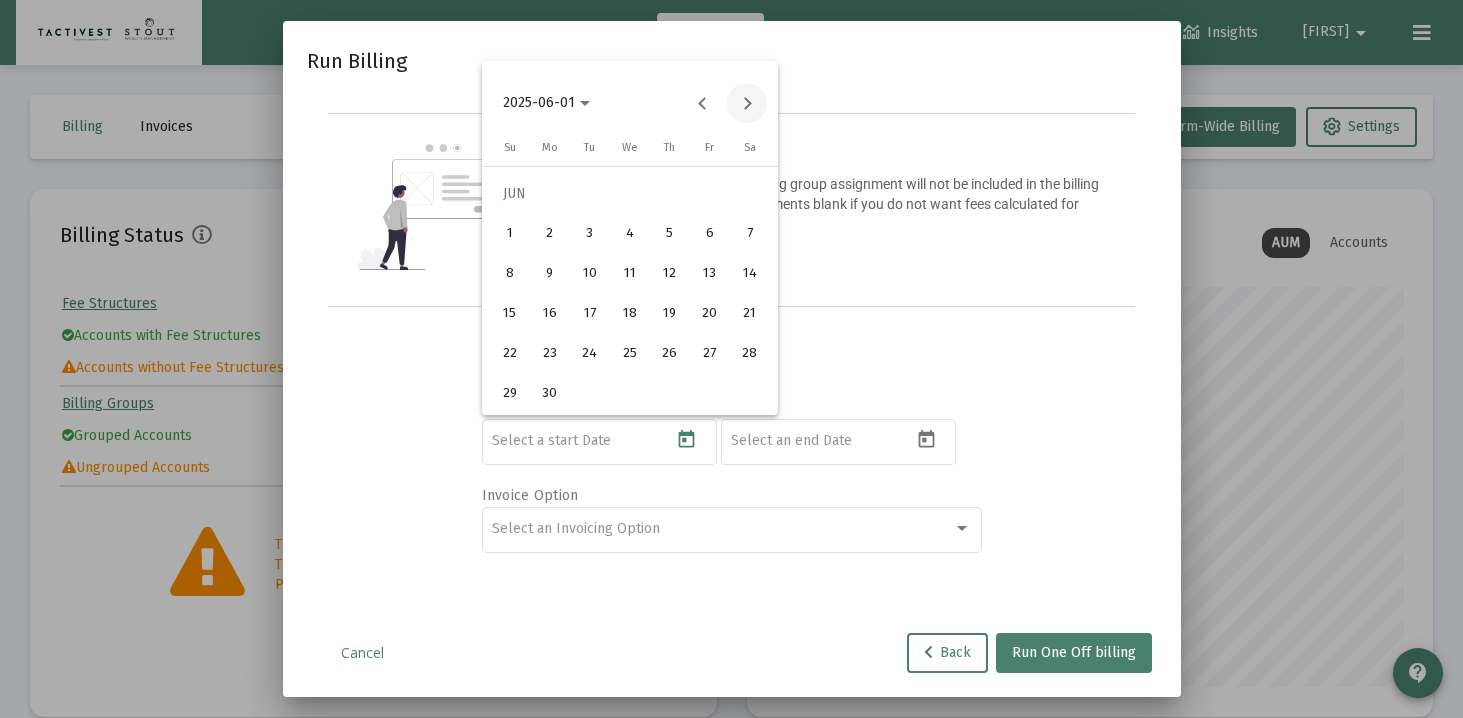 click at bounding box center [747, 103] 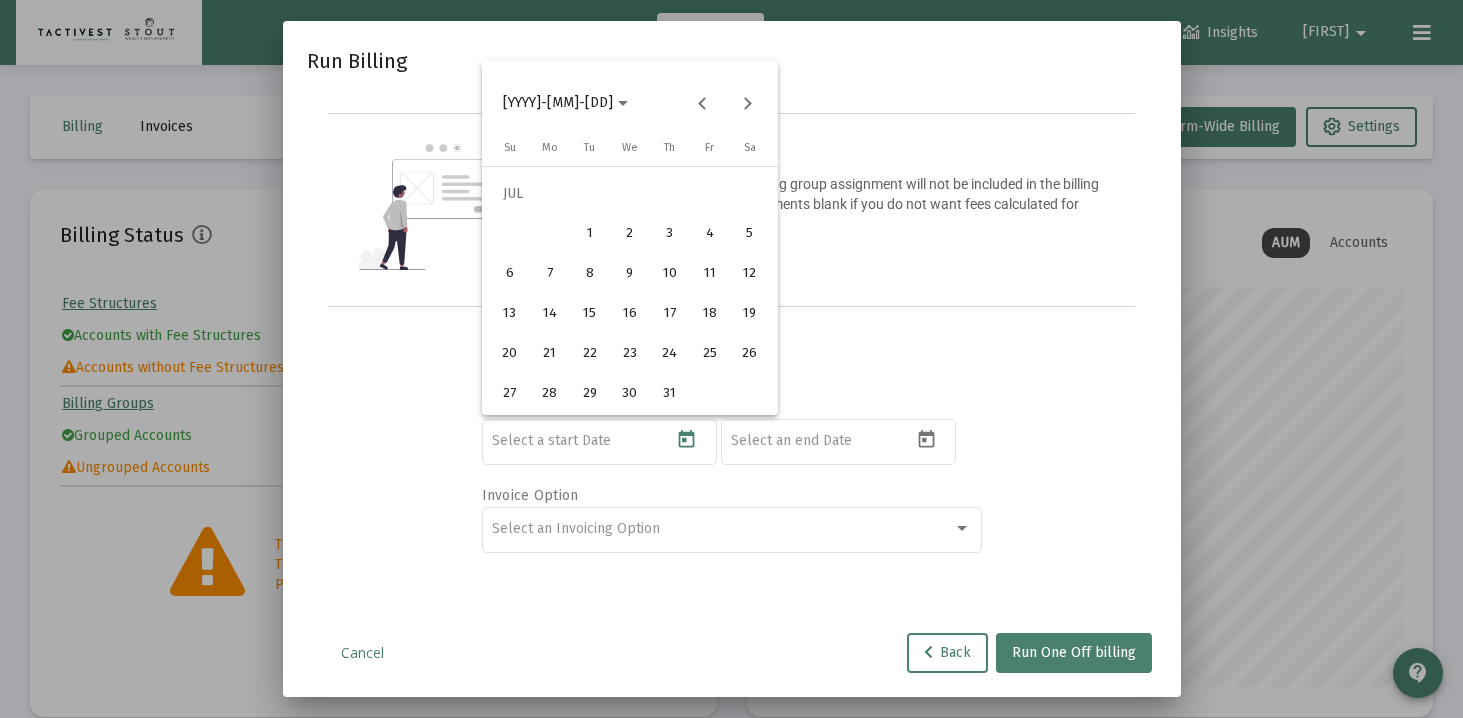click on "1" at bounding box center (590, 234) 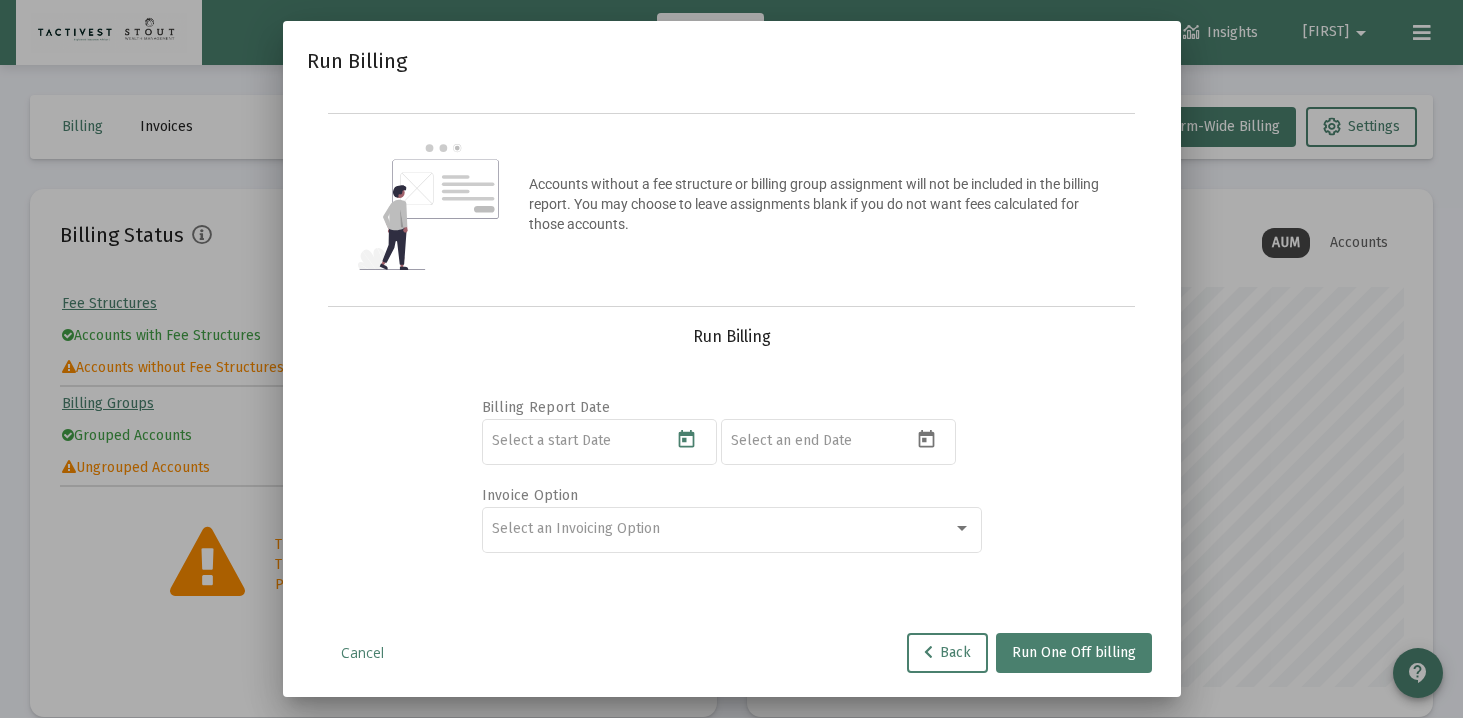 type on "[YYYY]-[MM]-[DD]" 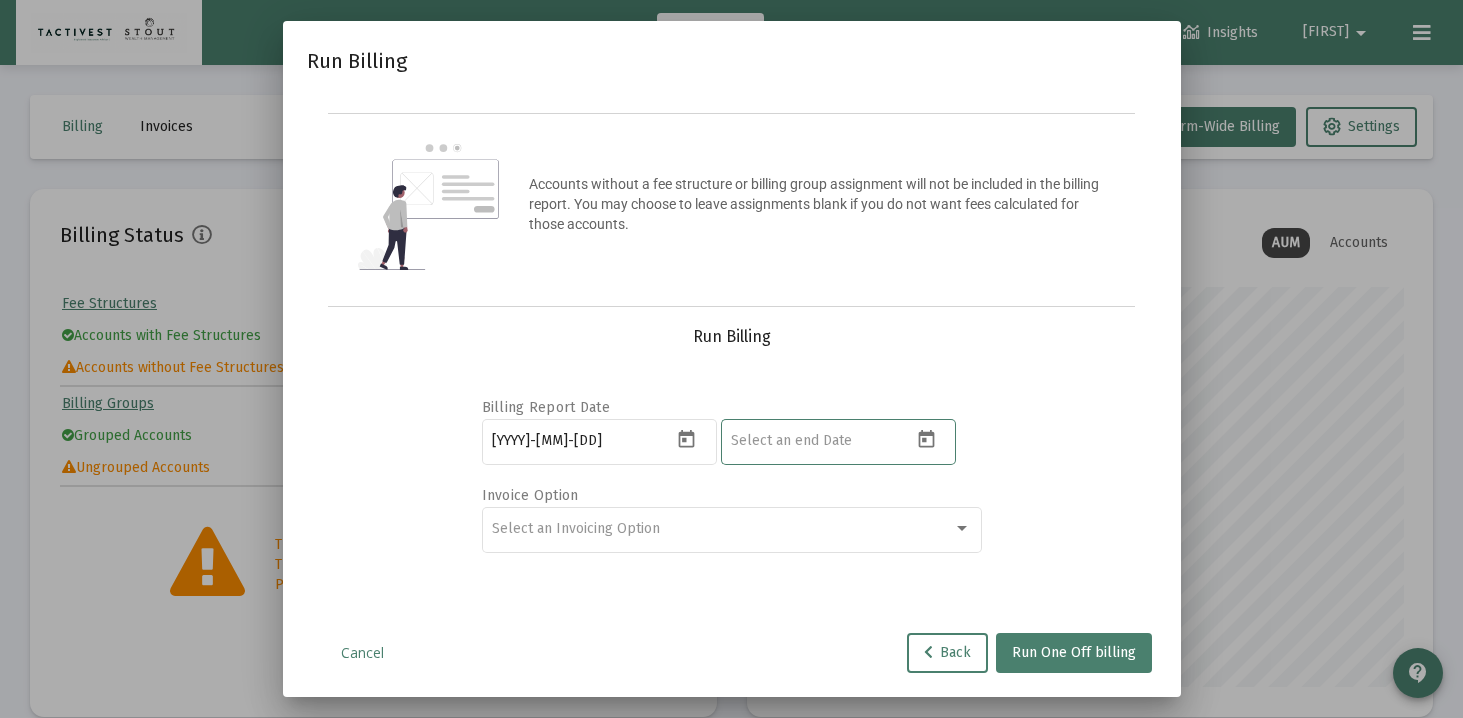 click at bounding box center [821, 441] 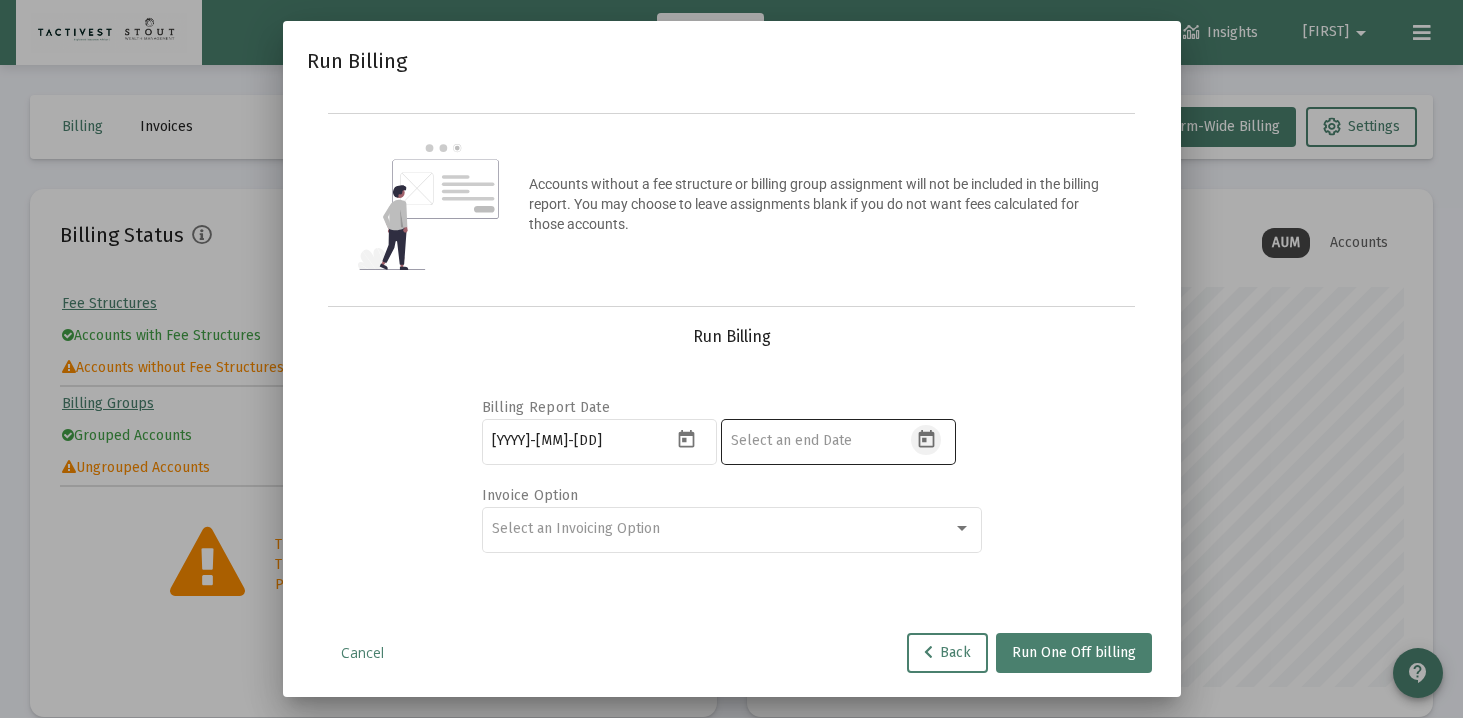 click at bounding box center [925, 439] 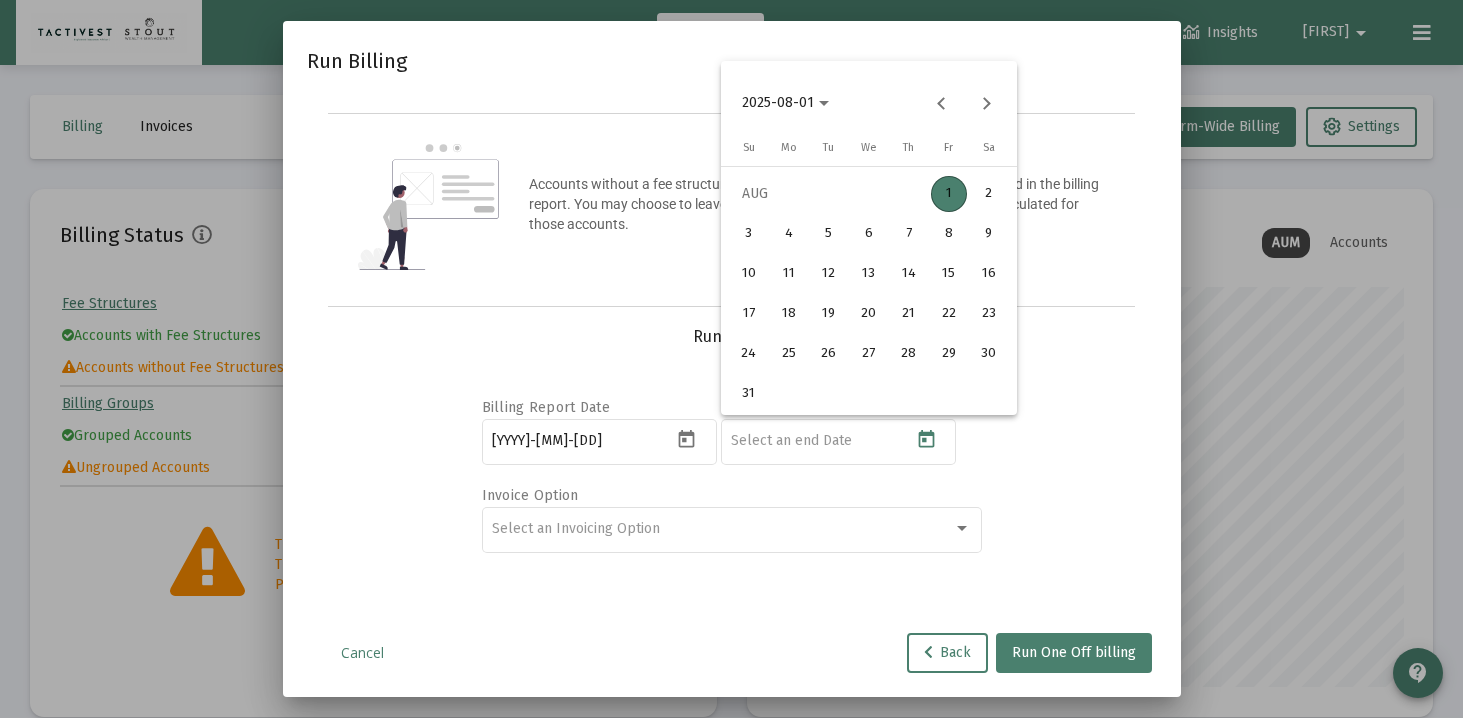 click on "1" at bounding box center (949, 194) 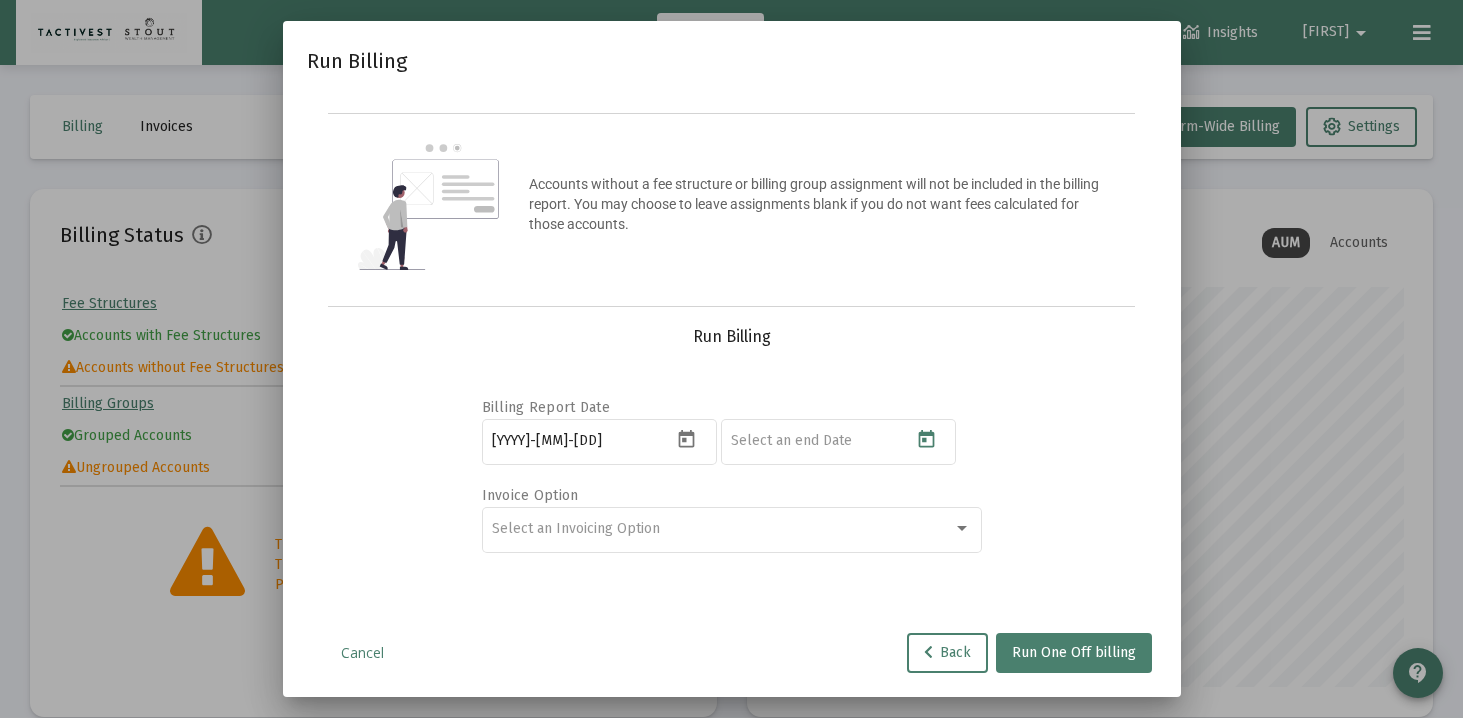 type on "2025-08-01" 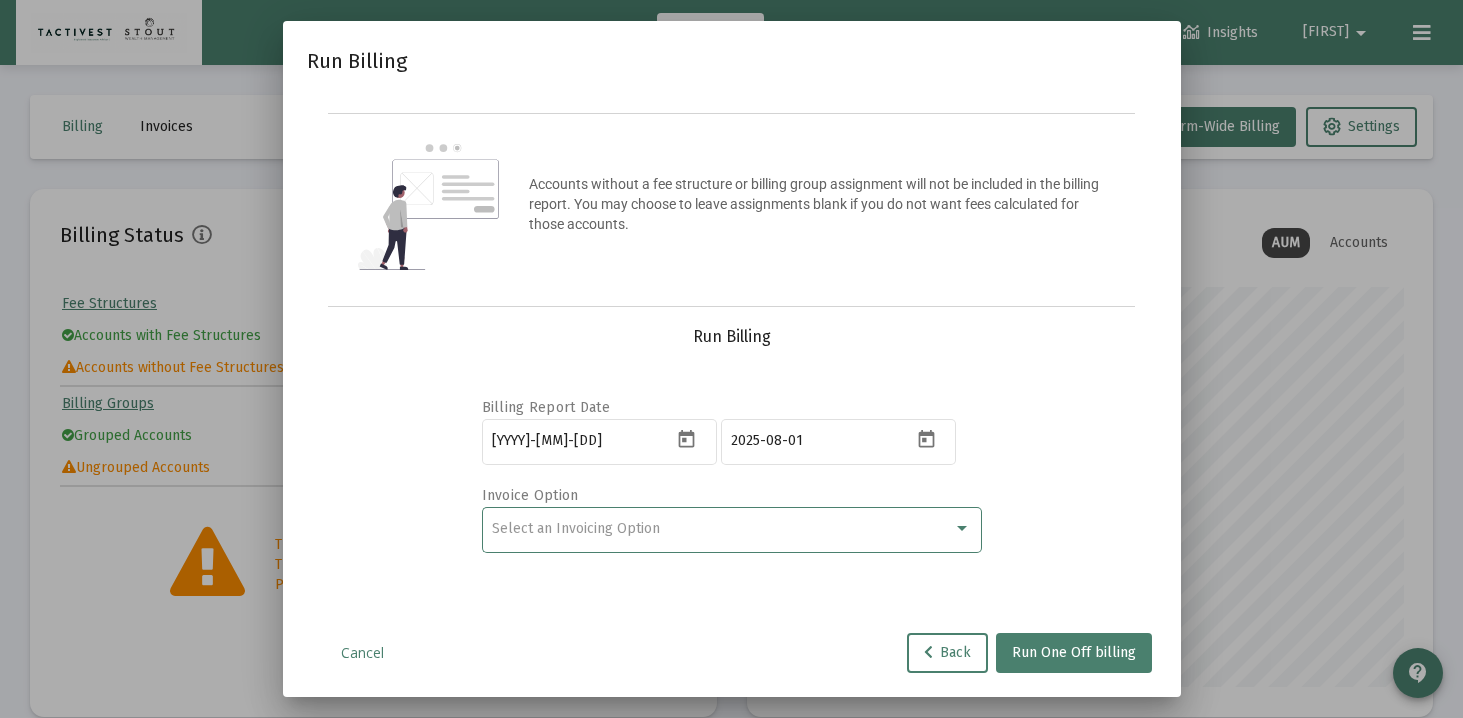 click on "Select an Invoicing Option" at bounding box center (722, 529) 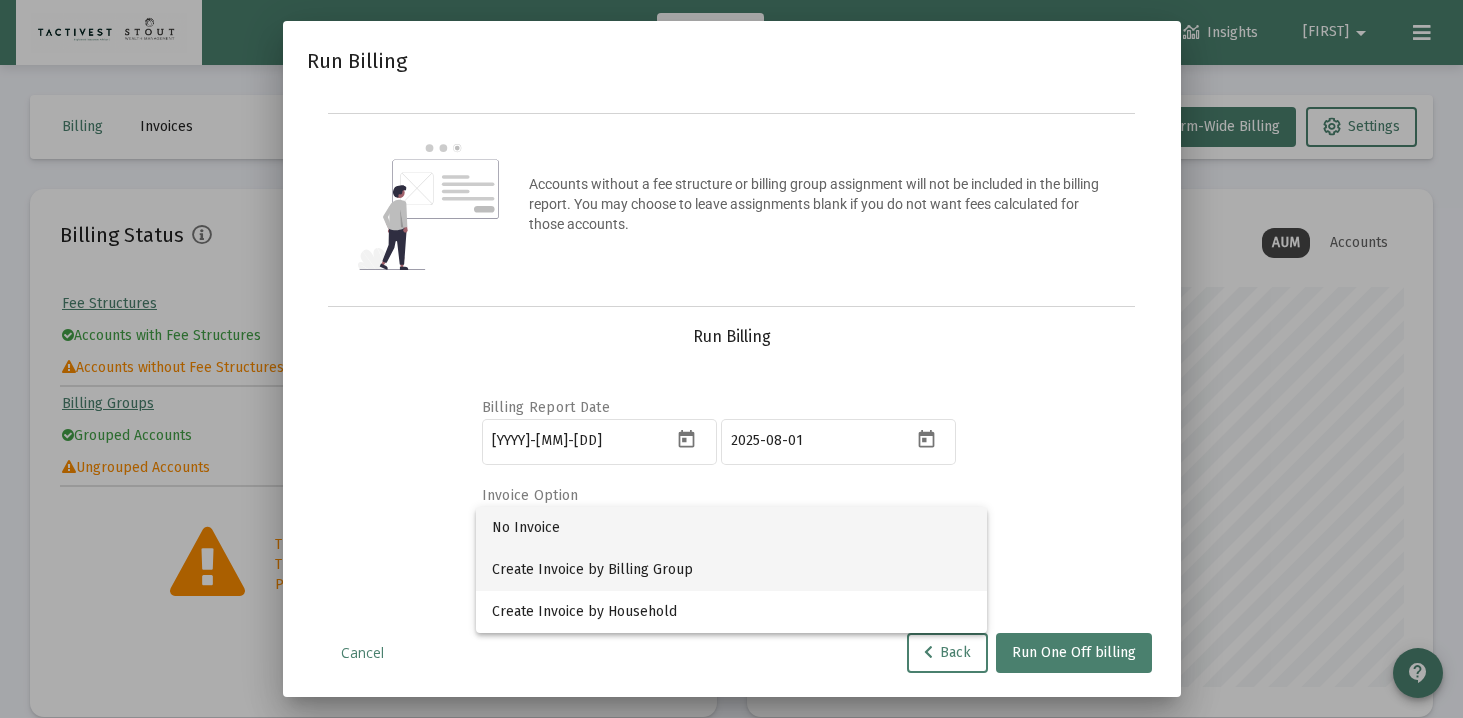 click on "Create Invoice by Billing Group" at bounding box center (731, 570) 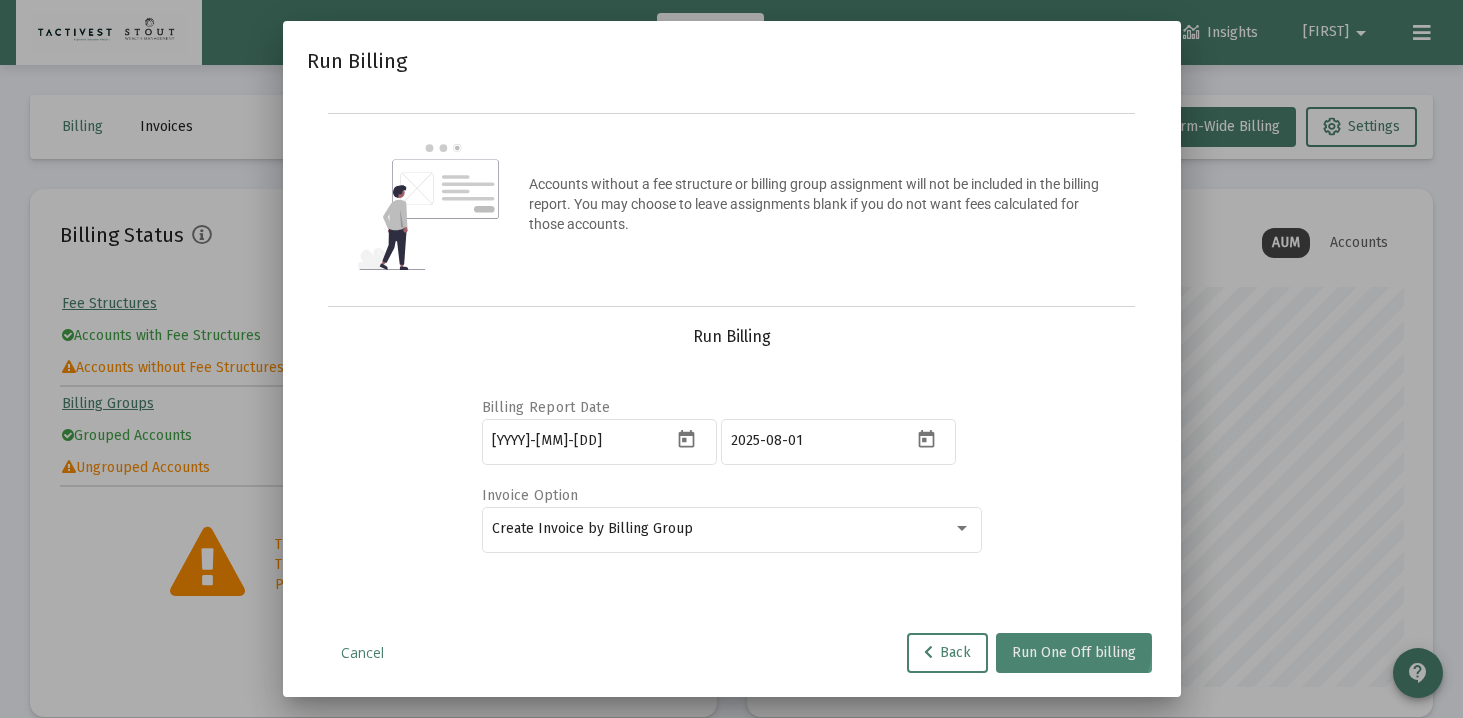 click on "Run One Off billing" at bounding box center [1074, 652] 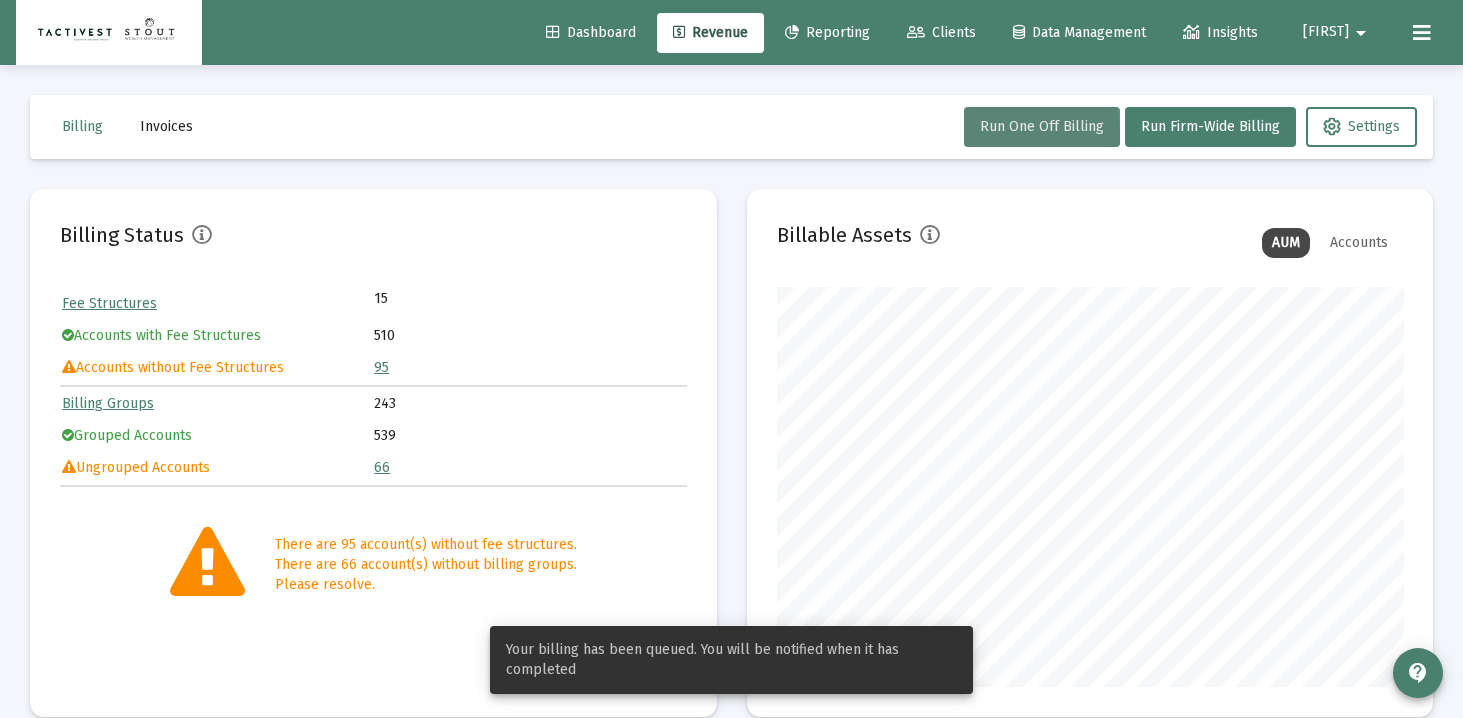 type 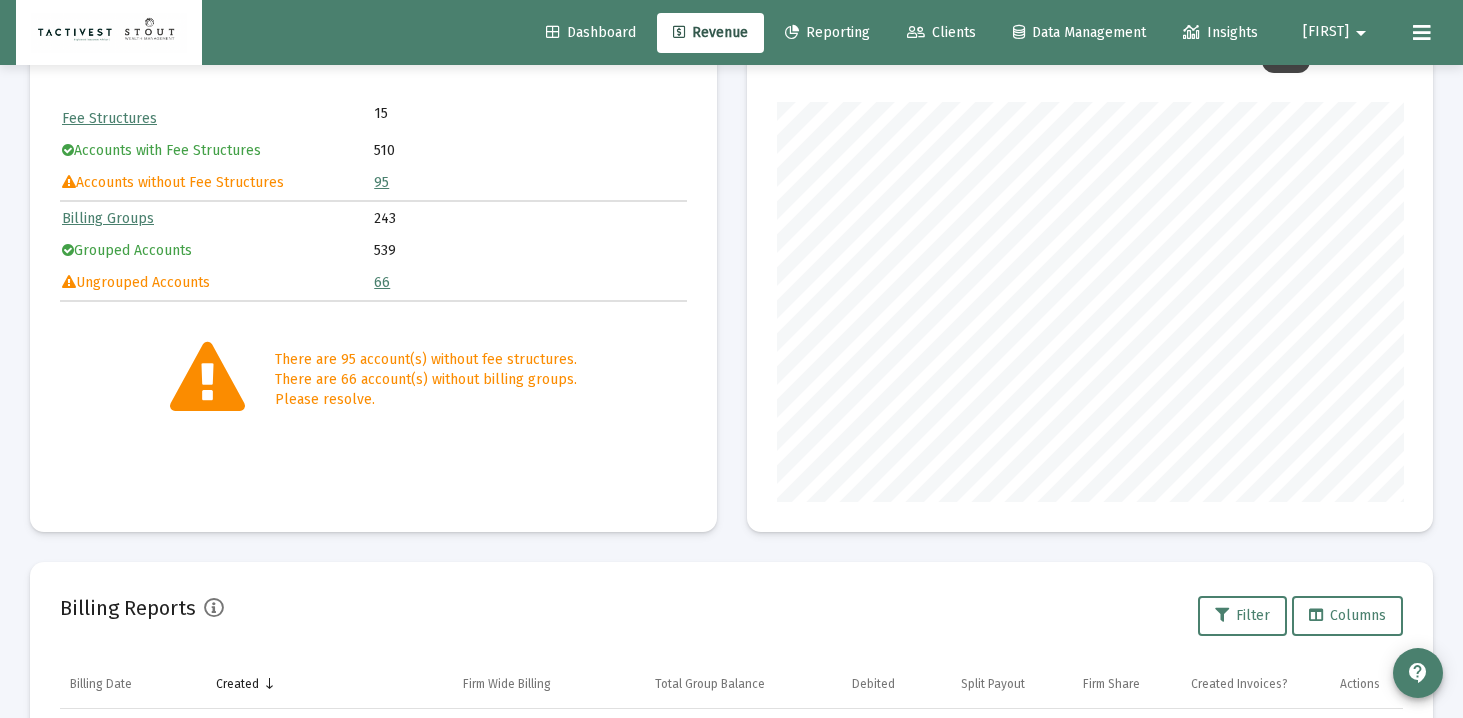 scroll, scrollTop: 303, scrollLeft: 0, axis: vertical 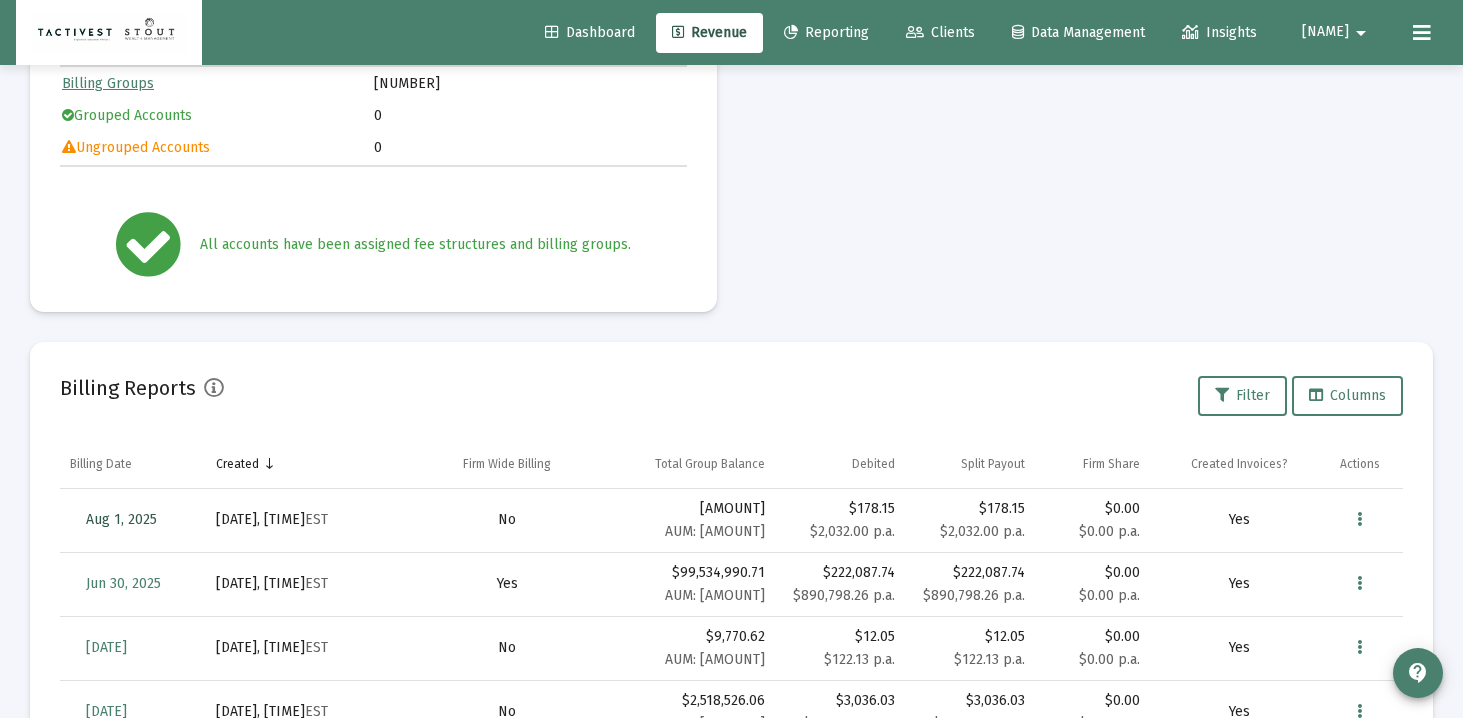 click on "Billing Reports Filter Columns Billing Date Created Firm Wide Billing Total Group Balance Debited Split Payout Firm Share Created Invoices? Actions [DATE] [DATE], [TIME] EST [AMOUNT] AUM: [AMOUNT] [AMOUNT] [AMOUNT] p.a. [AMOUNT] [AMOUNT] p.a. [AMOUNT] [AMOUNT] p.a. Yes [DATE] [DATE], [TIME] EST Yes [AMOUNT] AUM: [AMOUNT] [AMOUNT] [AMOUNT] p.a. [AMOUNT] [AMOUNT] p.a. [AMOUNT] [AMOUNT] p.a. Yes [DATE] [DATE], [TIME] EST No [AMOUNT] AUM: [AMOUNT] [AMOUNT] [AMOUNT] p.a. [AMOUNT] [AMOUNT] p.a. [AMOUNT] [AMOUNT] p.a. Yes [DATE] [DATE], [TIME] EST No [AMOUNT] AUM: [AMOUNT] [AMOUNT] [AMOUNT] p.a. [AMOUNT] [AMOUNT] p.a. [AMOUNT] [AMOUNT] p.a. No [DATE] EST No" 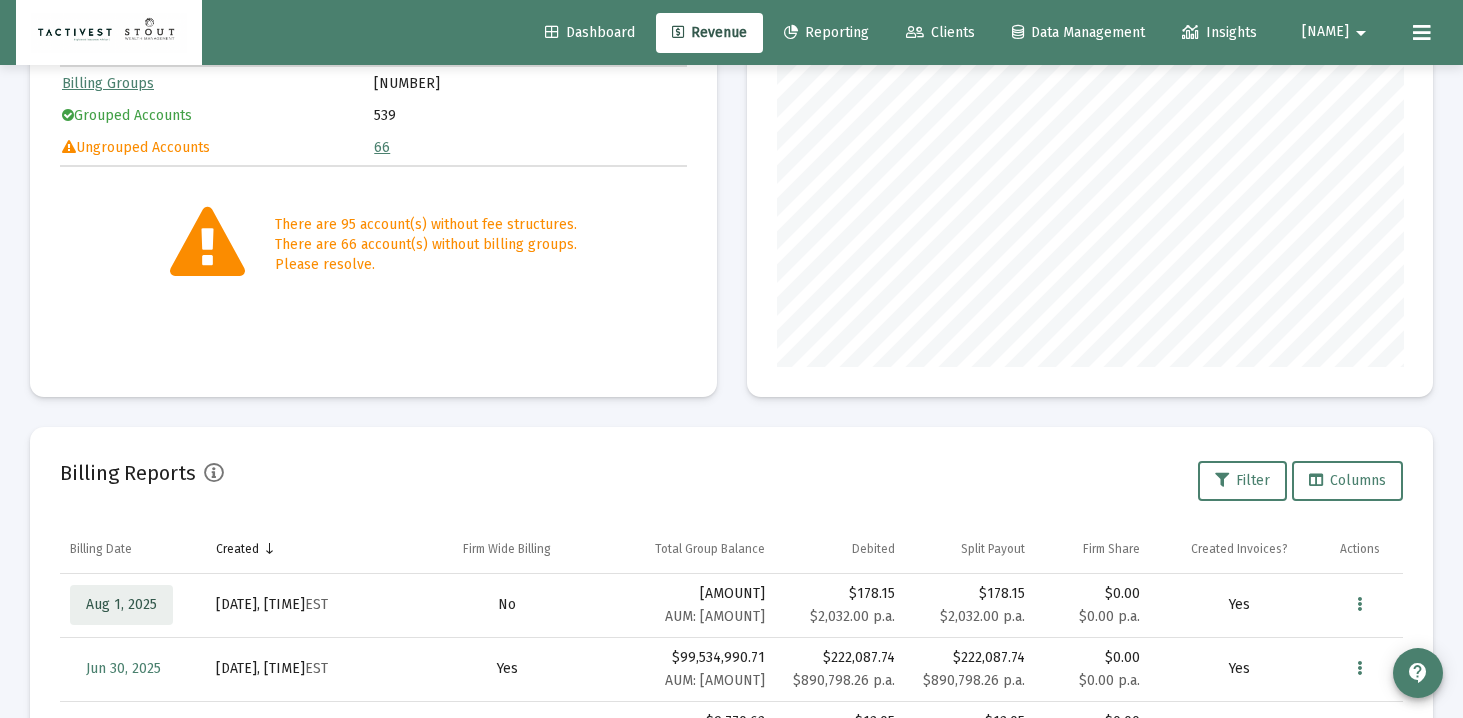 scroll, scrollTop: 999600, scrollLeft: 999373, axis: both 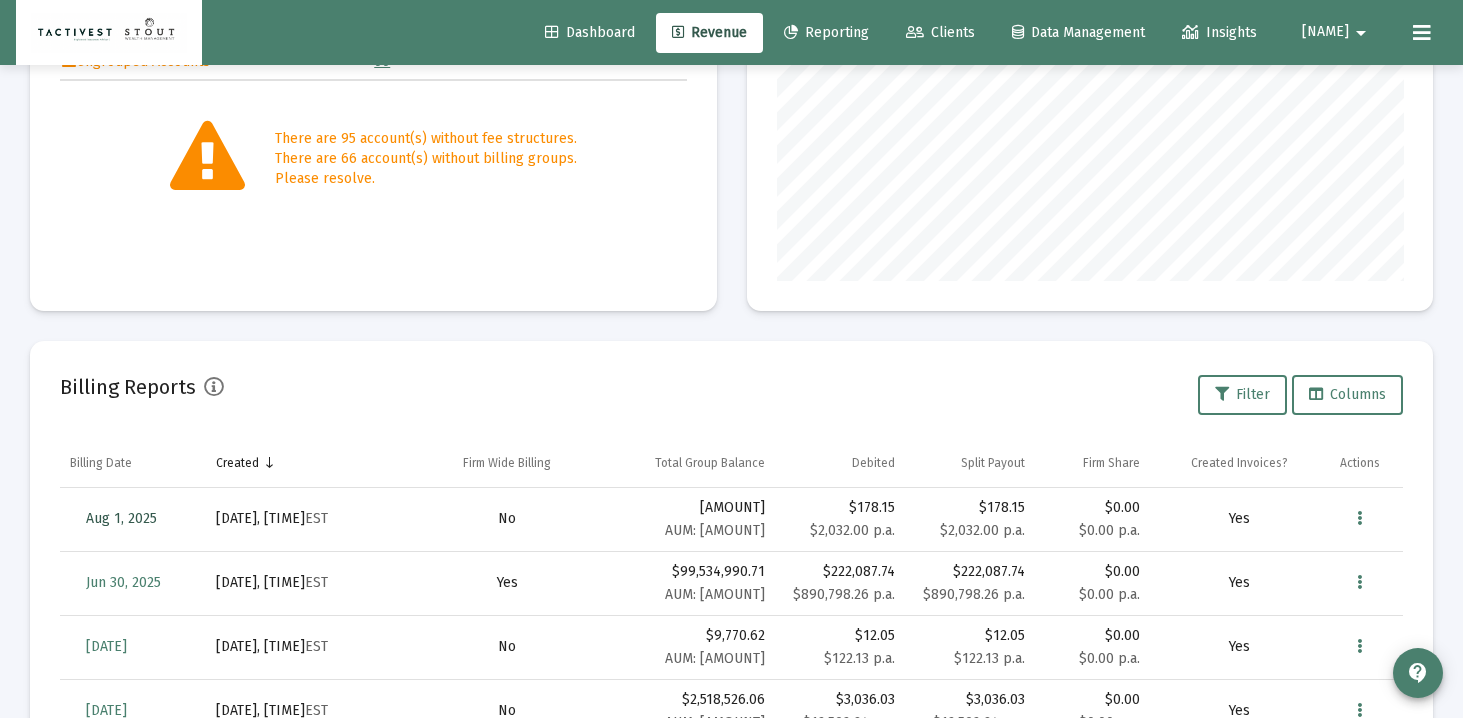 click on "Aug 1, 2025" at bounding box center [121, 518] 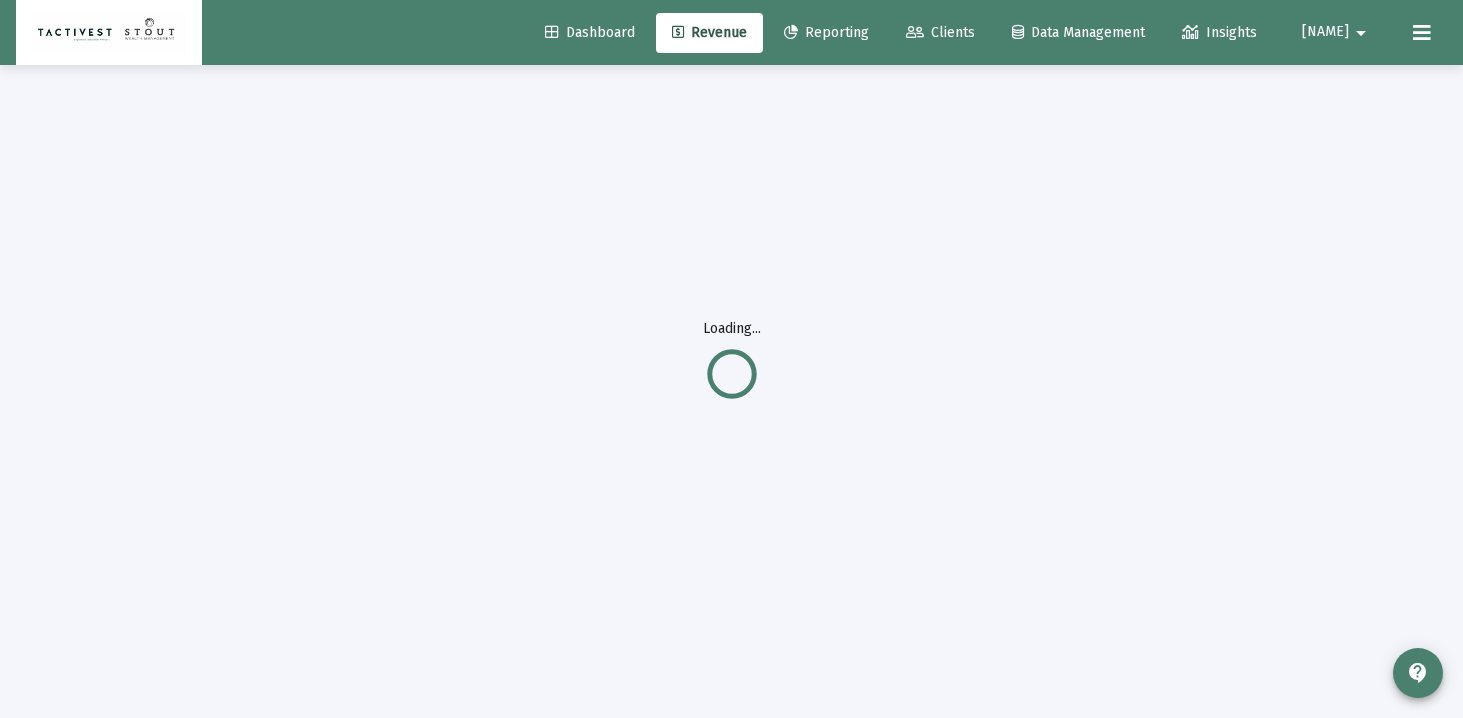 scroll, scrollTop: 65, scrollLeft: 0, axis: vertical 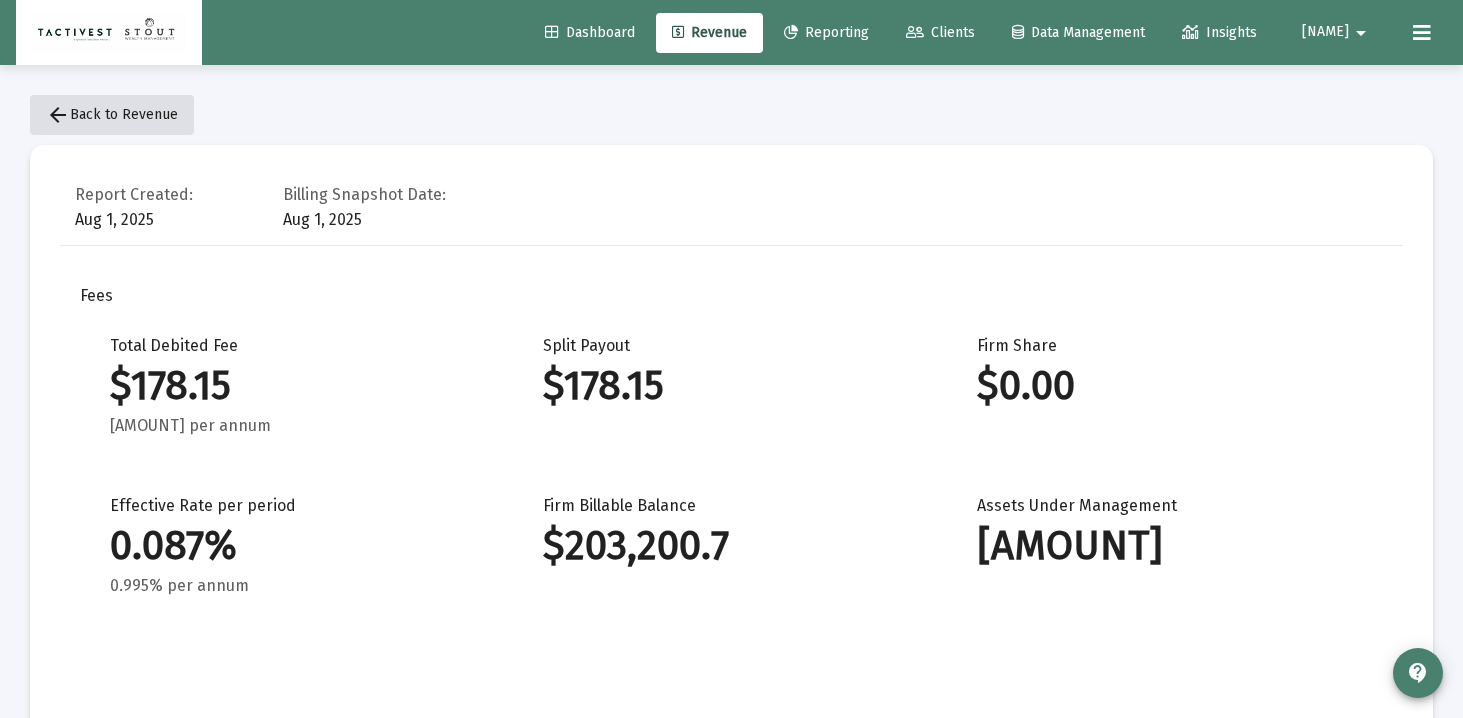 click on "arrow_back Back to Revenue" 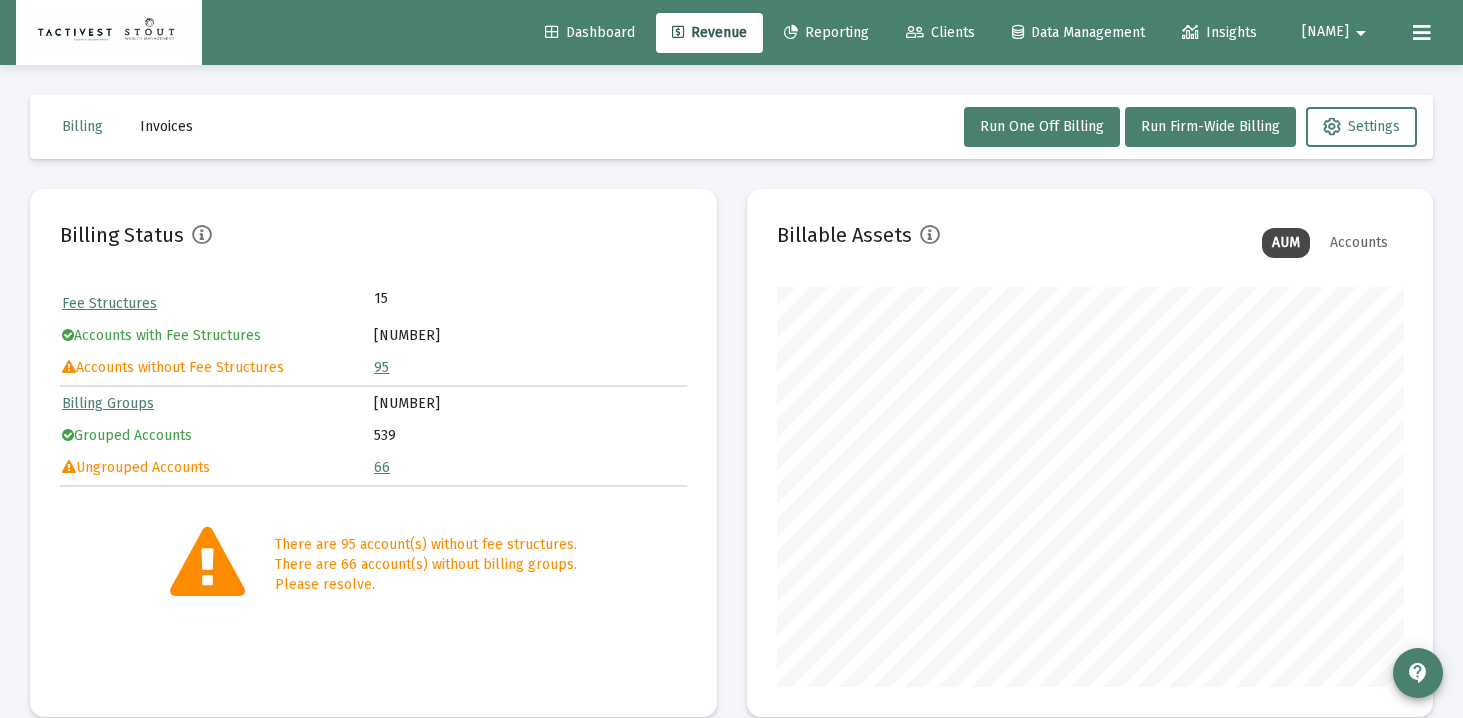 scroll, scrollTop: 999600, scrollLeft: 999373, axis: both 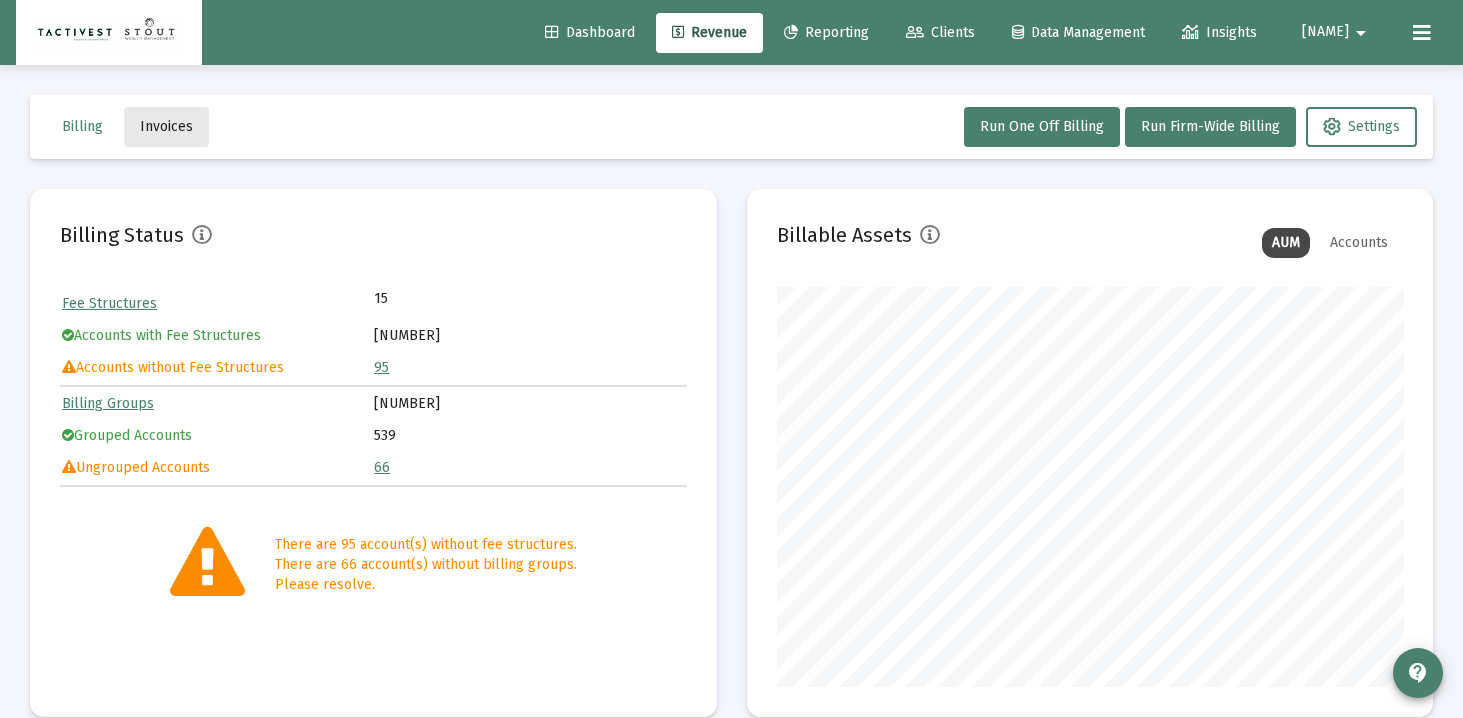 click on "Invoices" 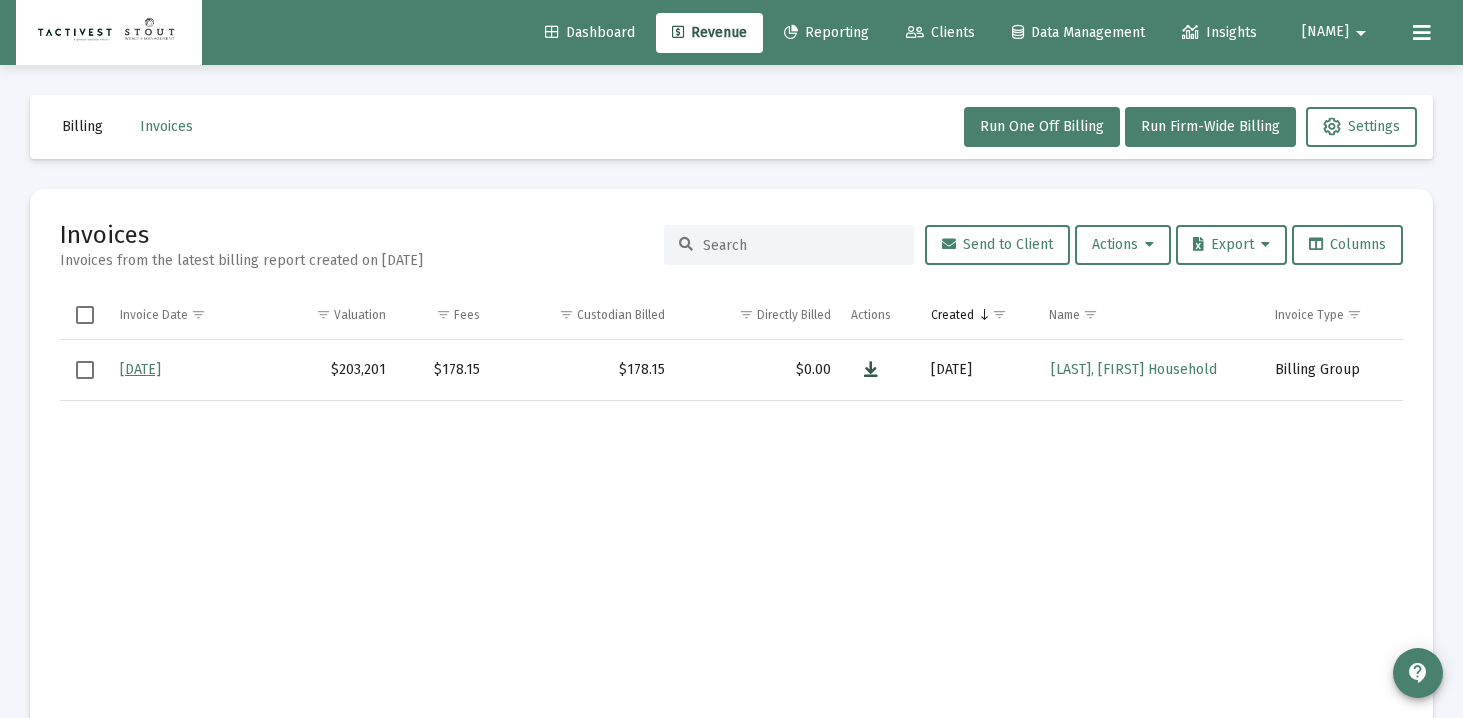 click at bounding box center (871, 370) 